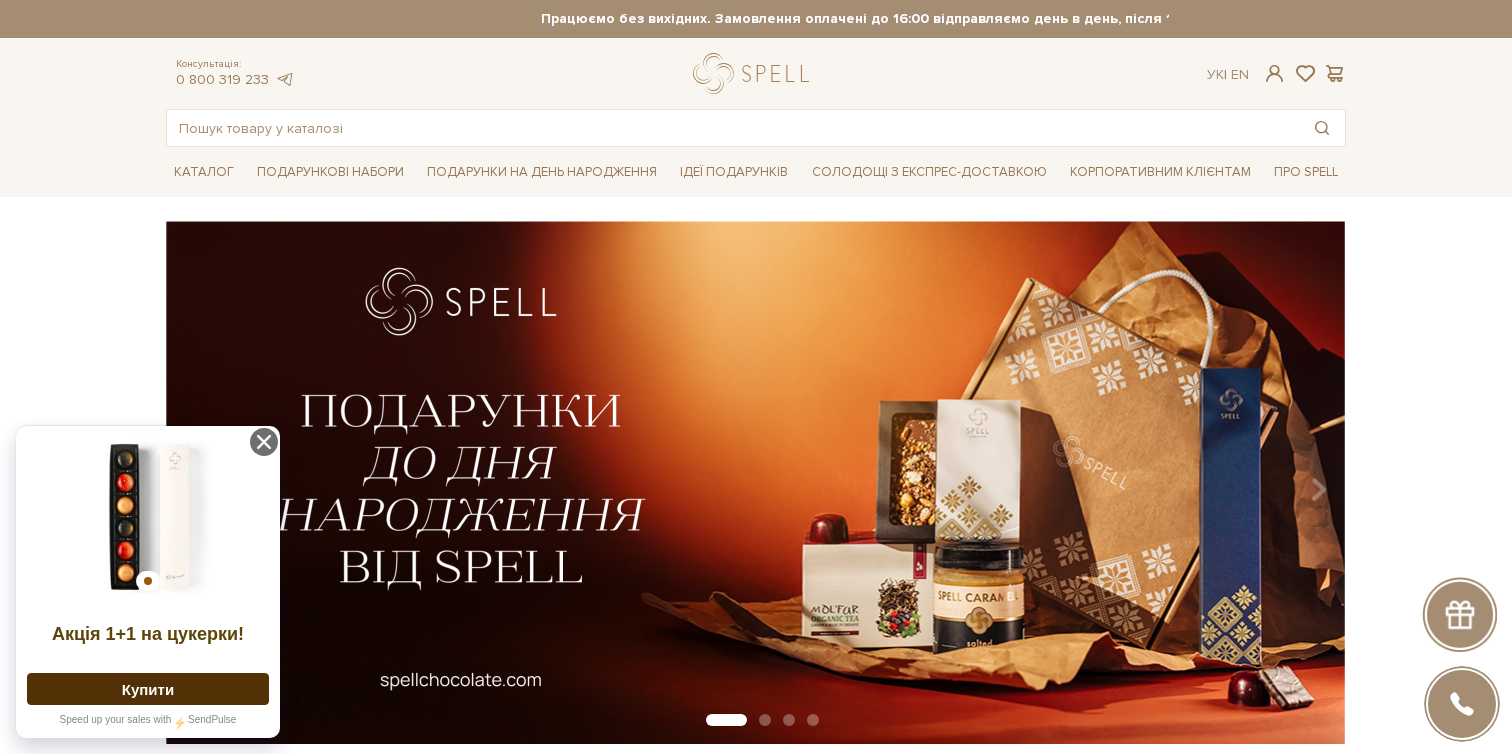 scroll, scrollTop: 0, scrollLeft: 0, axis: both 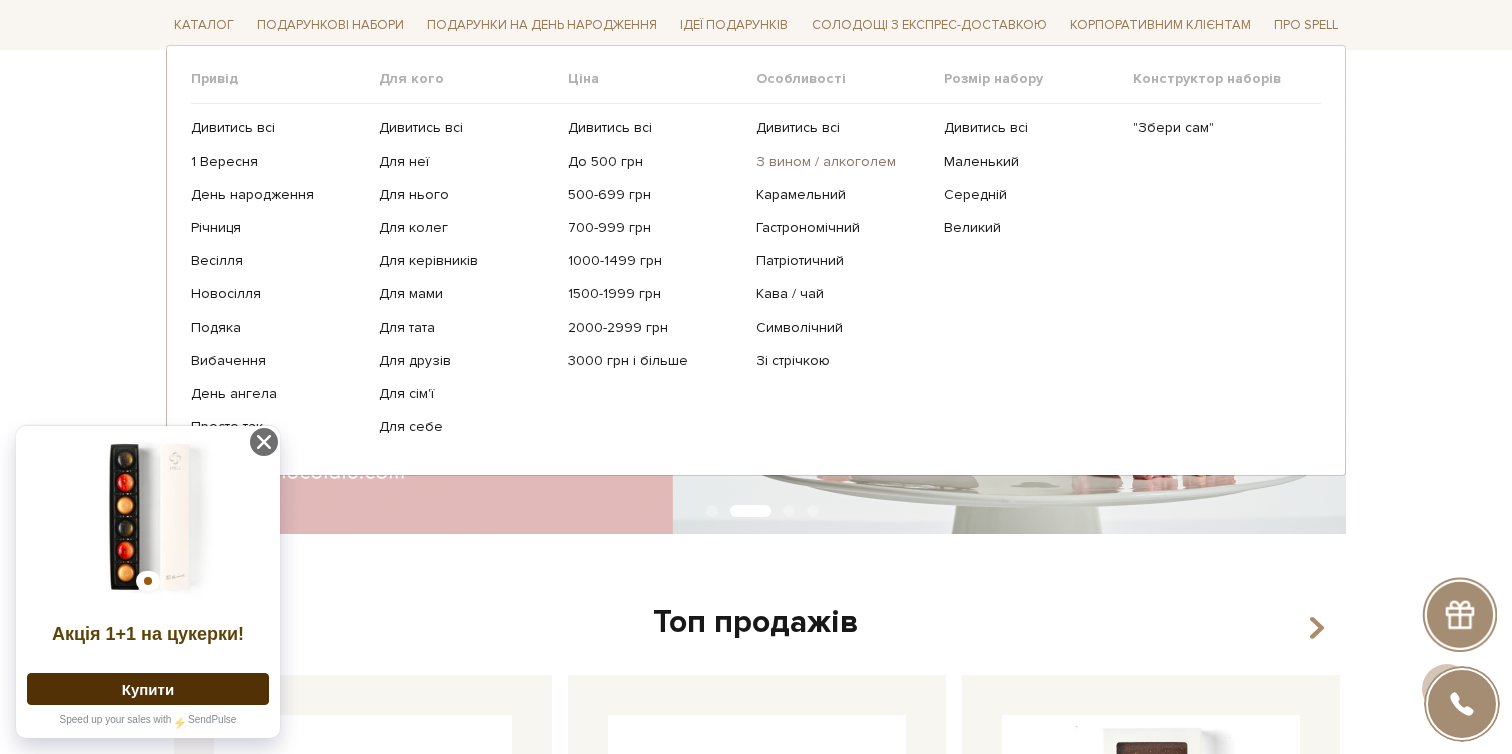 click on "З вином / алкоголем" at bounding box center [842, 161] 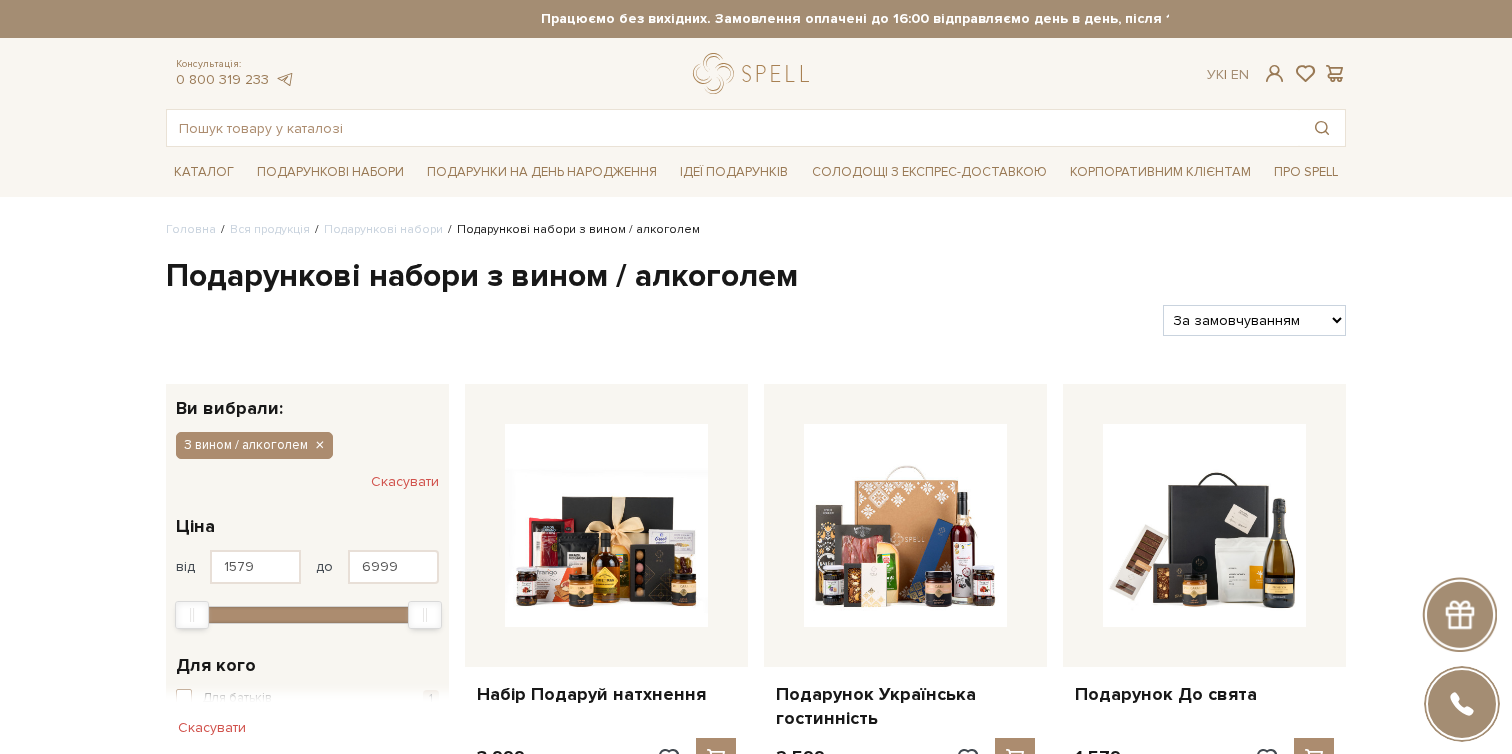 scroll, scrollTop: 0, scrollLeft: 0, axis: both 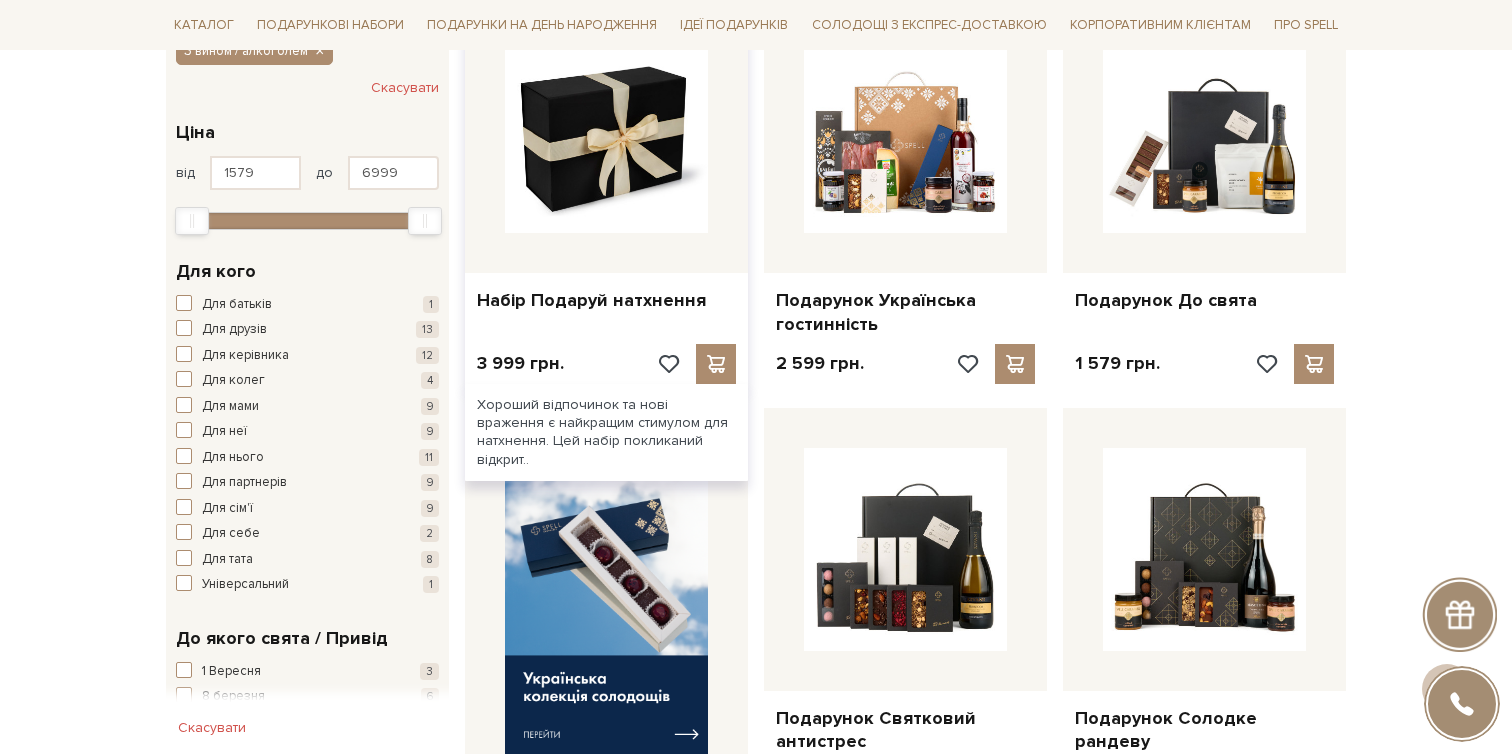 click at bounding box center [606, 131] 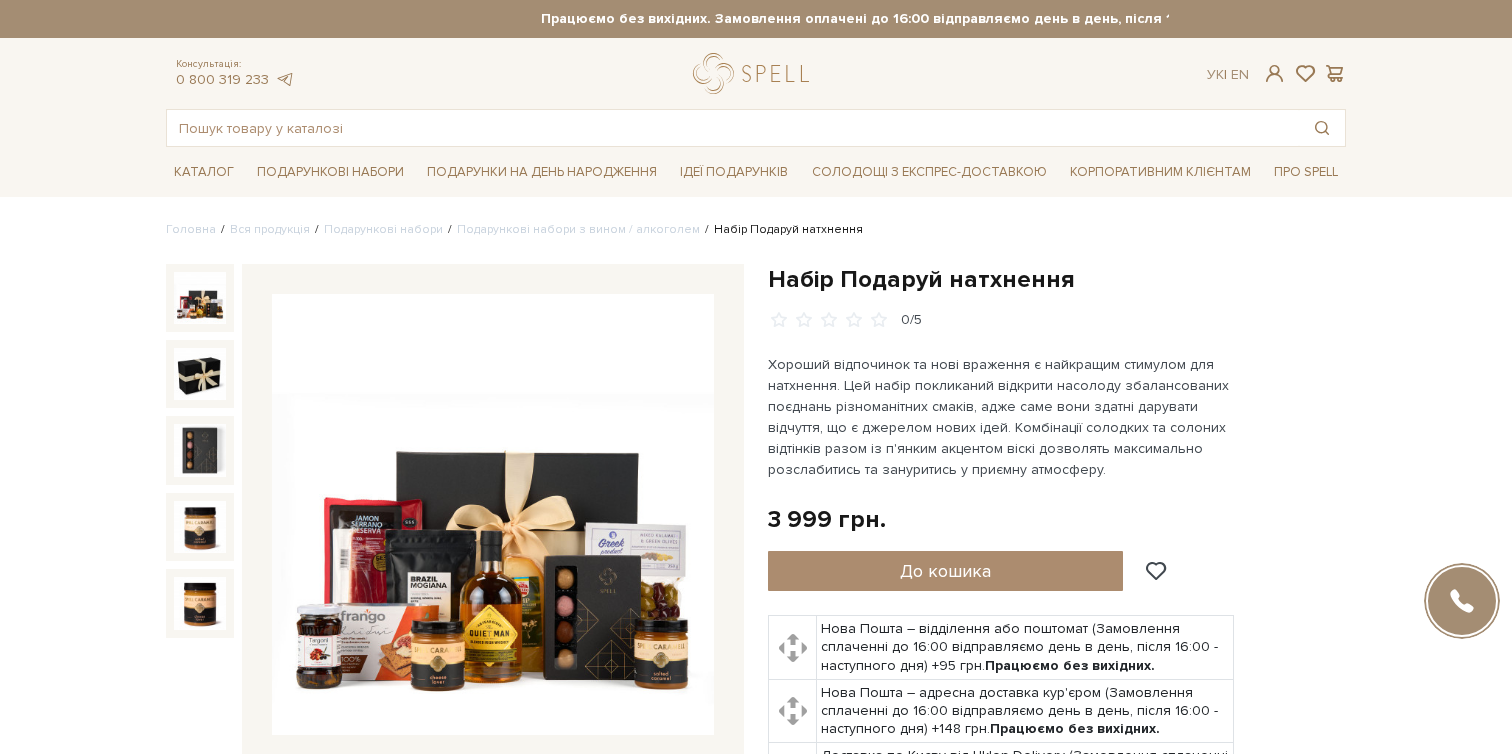 scroll, scrollTop: 0, scrollLeft: 0, axis: both 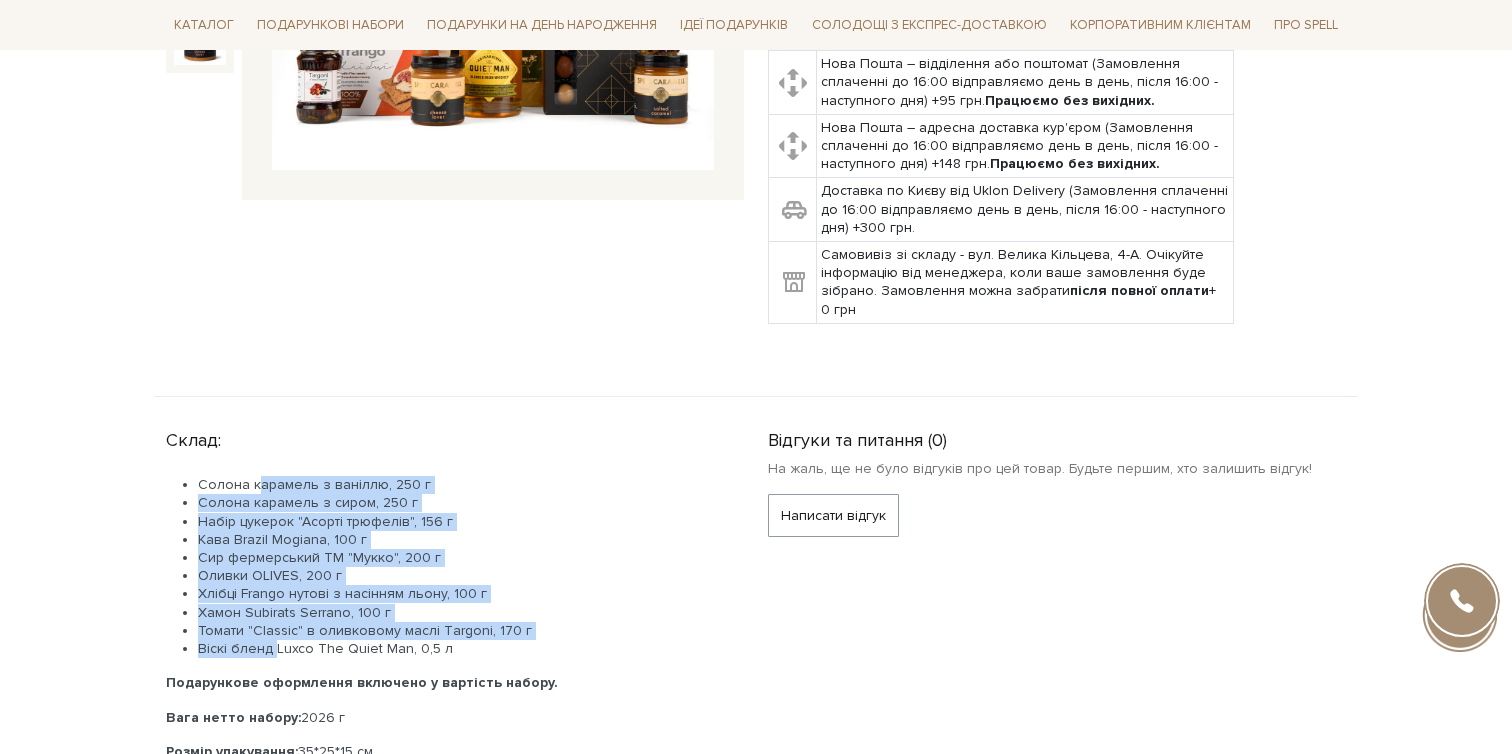 drag, startPoint x: 259, startPoint y: 489, endPoint x: 275, endPoint y: 648, distance: 159.80301 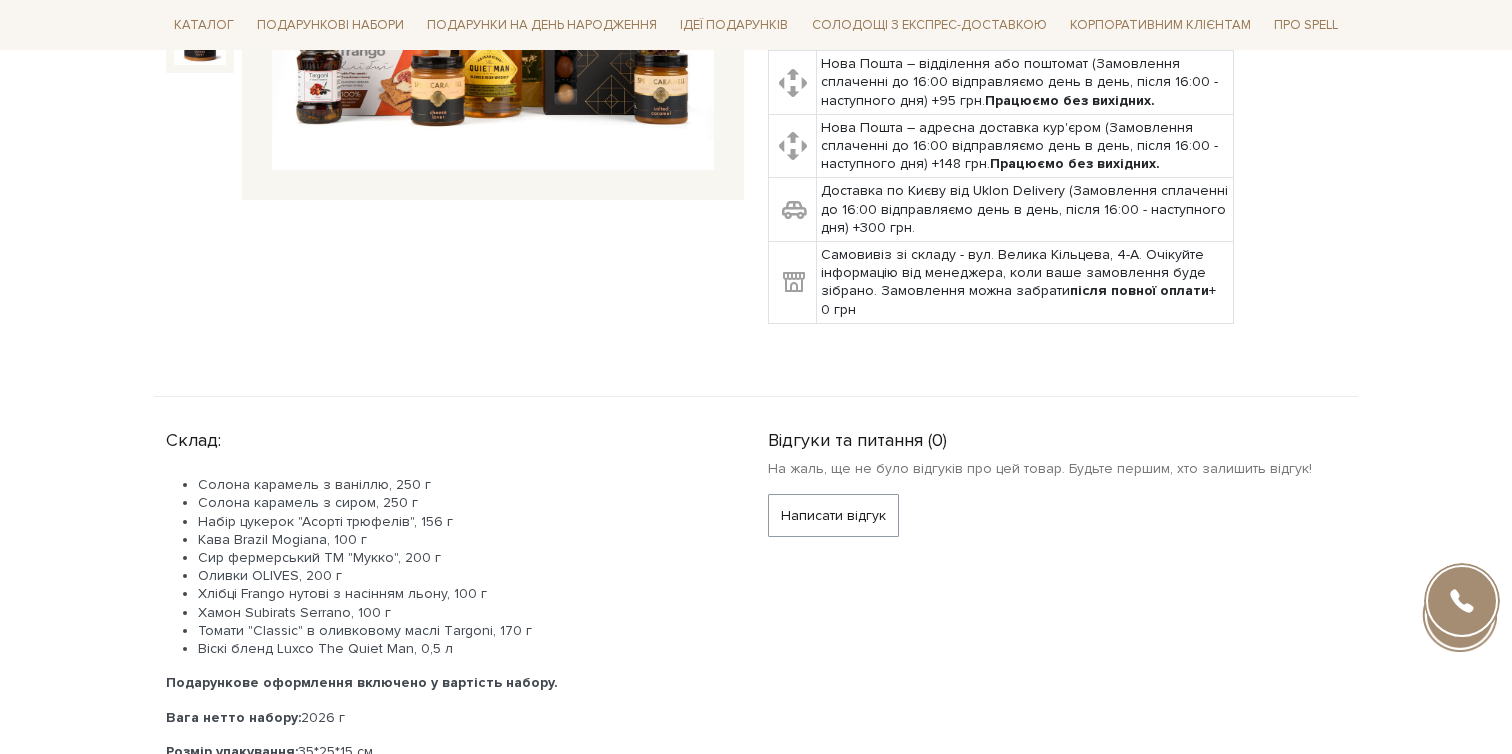 scroll, scrollTop: 0, scrollLeft: 0, axis: both 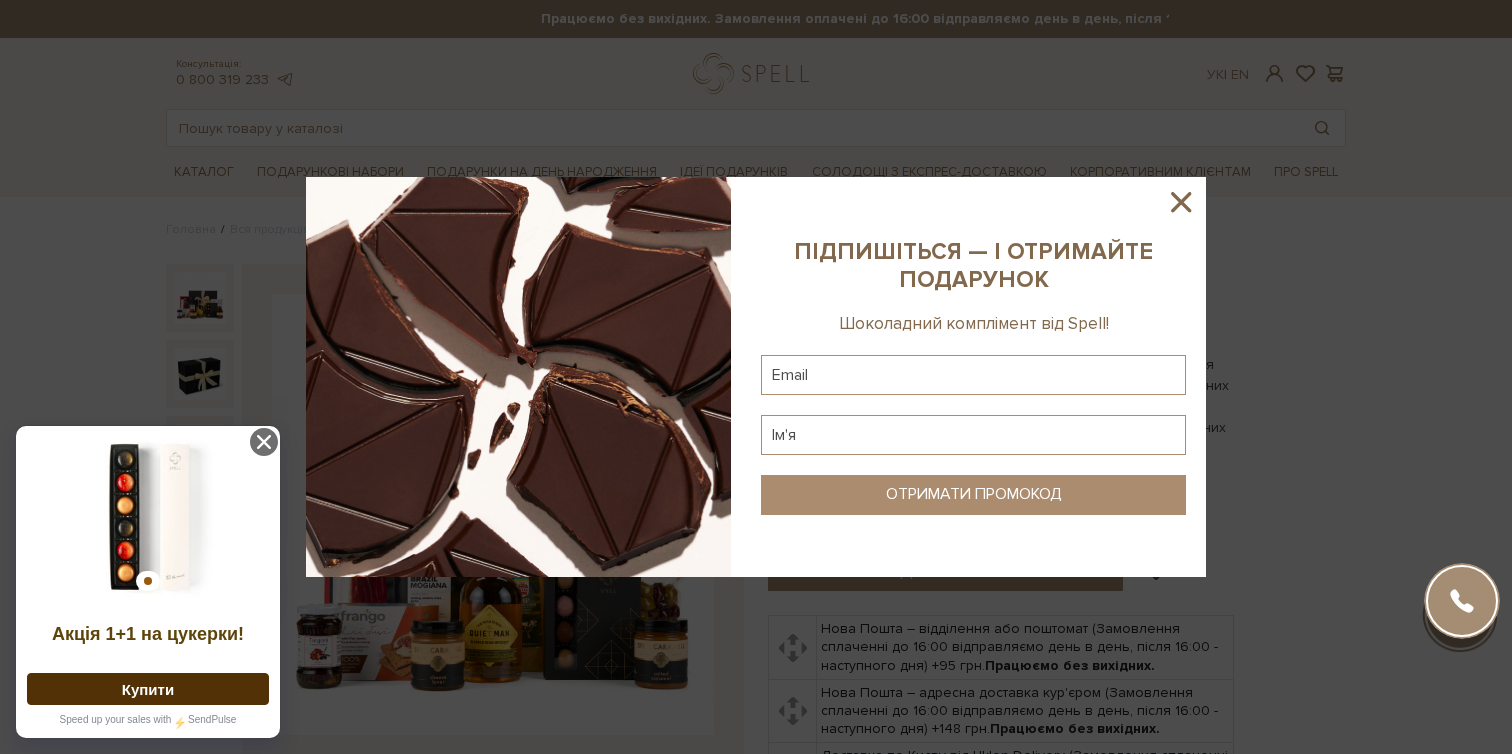 click 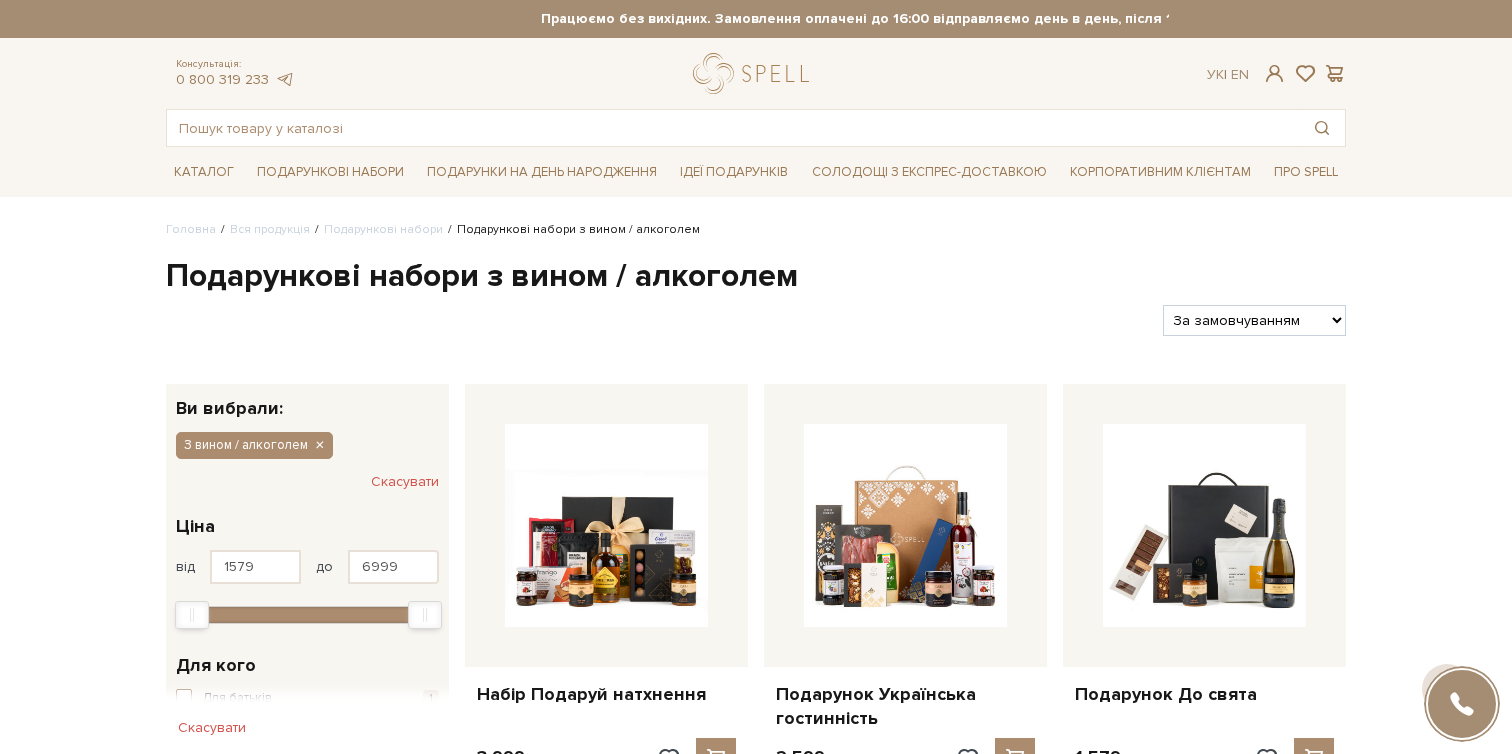 scroll, scrollTop: 381, scrollLeft: 0, axis: vertical 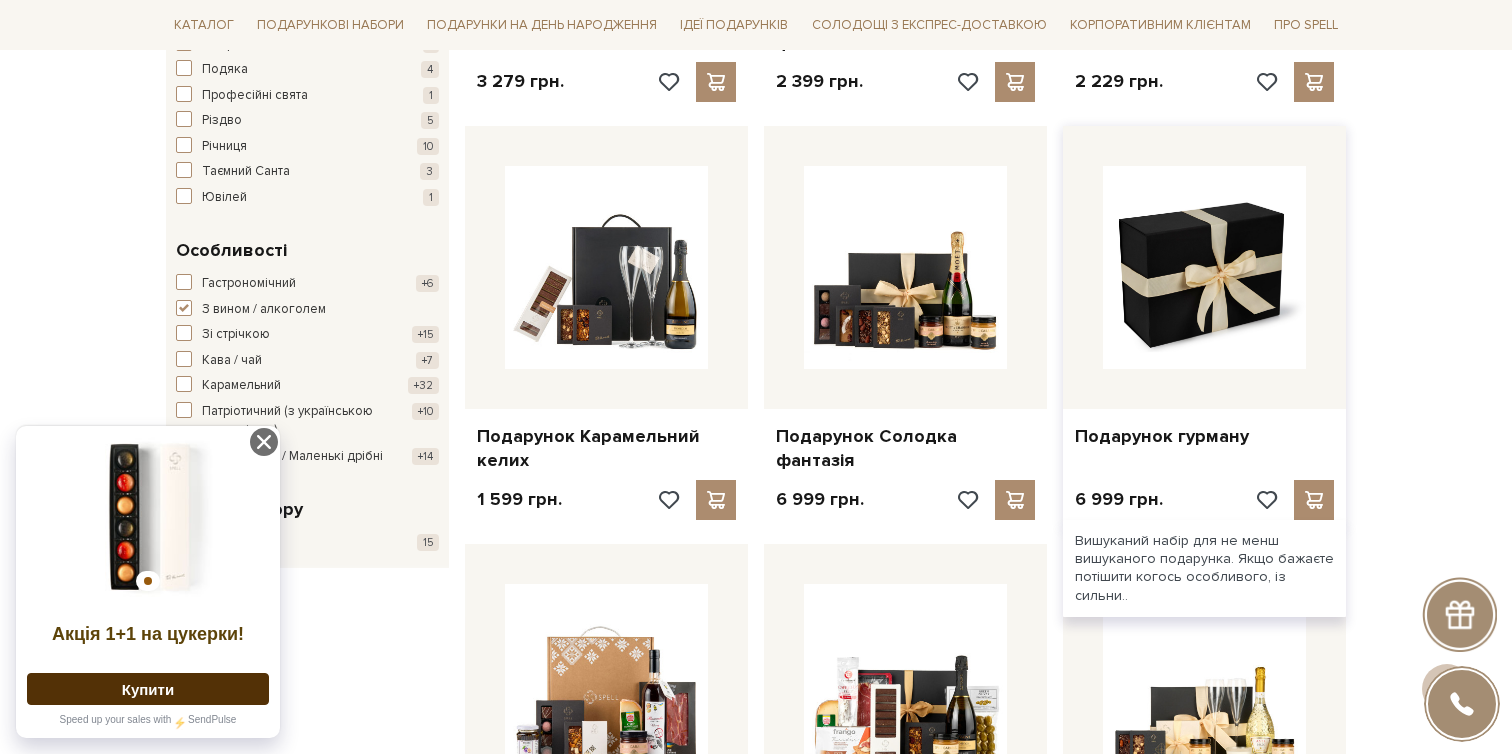 click at bounding box center (1204, 267) 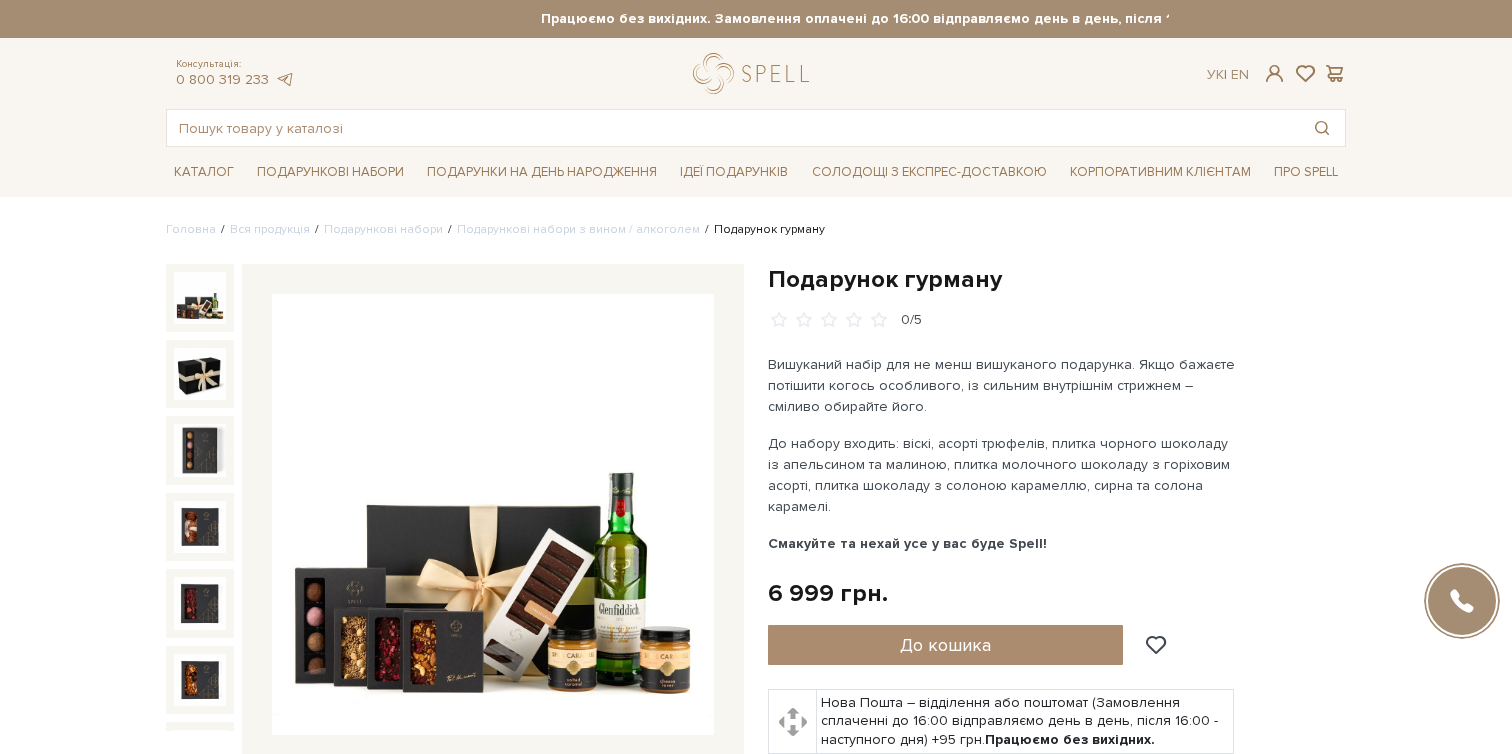 scroll, scrollTop: 0, scrollLeft: 0, axis: both 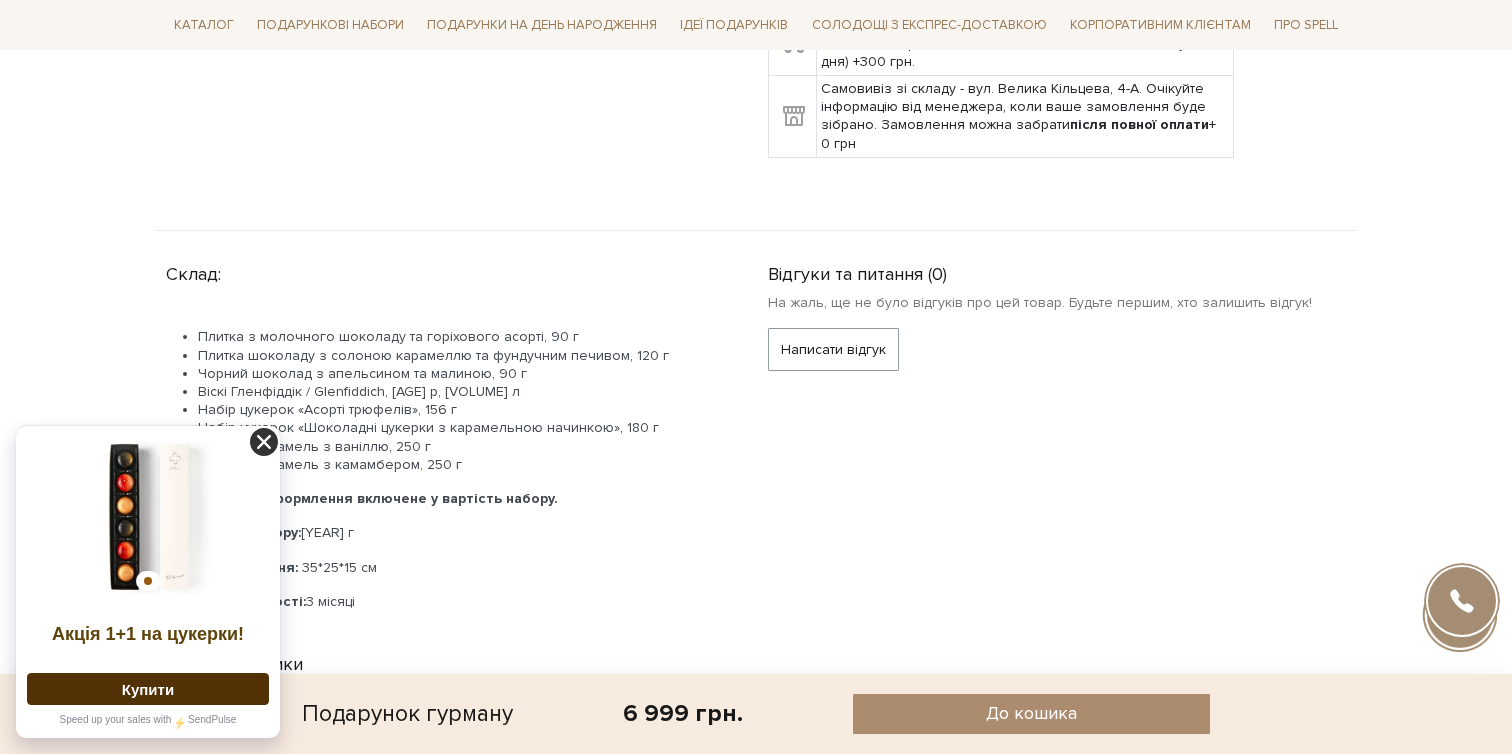 click 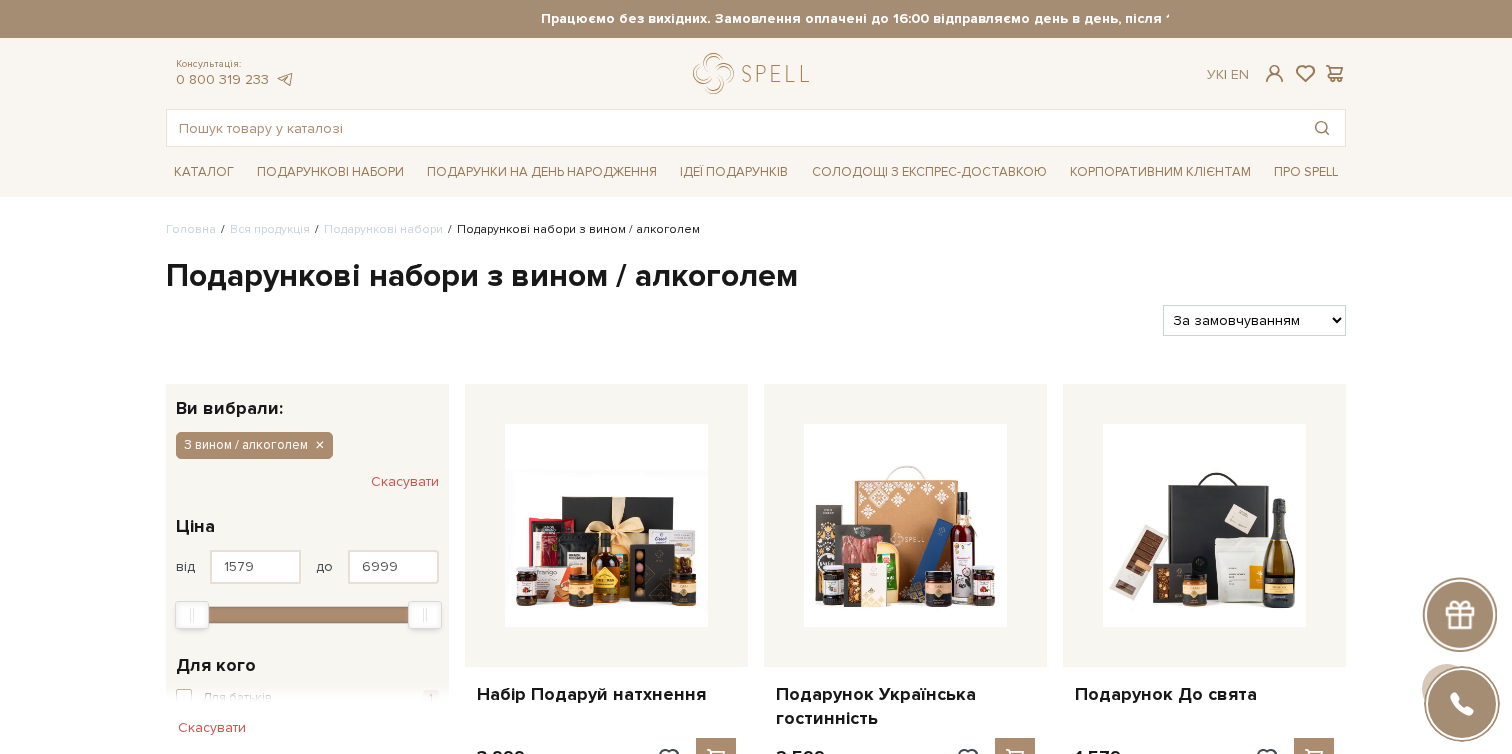 scroll, scrollTop: 1754, scrollLeft: 0, axis: vertical 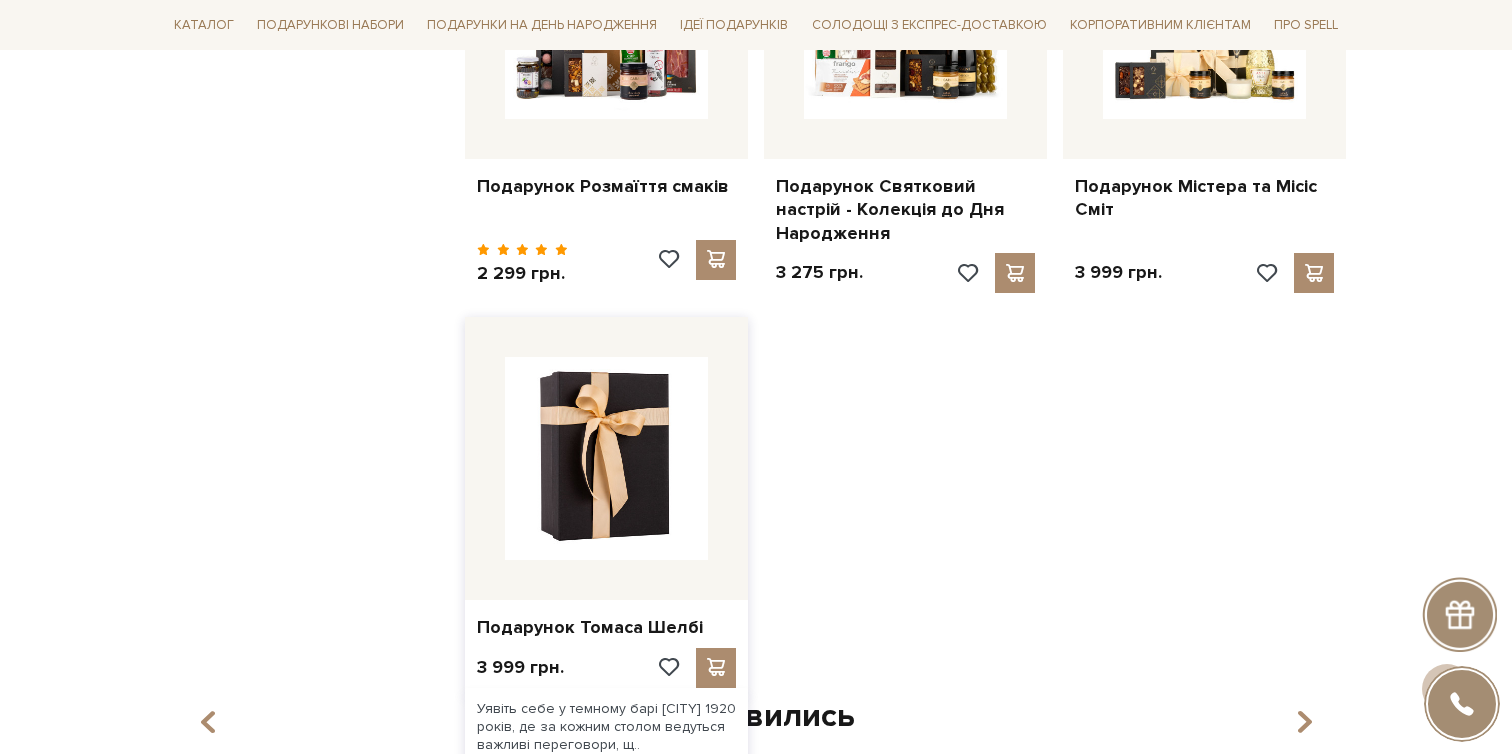 click at bounding box center [606, 458] 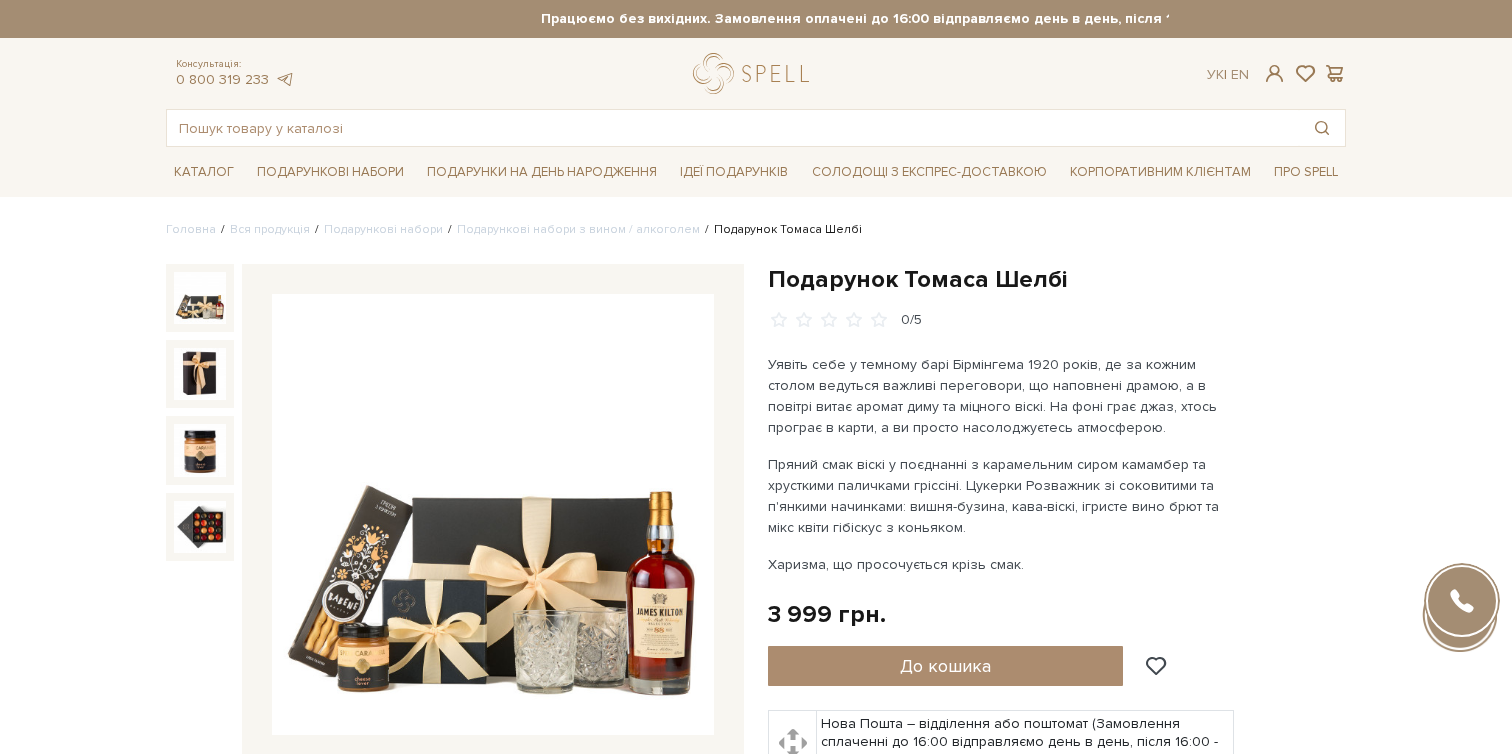 scroll, scrollTop: 0, scrollLeft: 0, axis: both 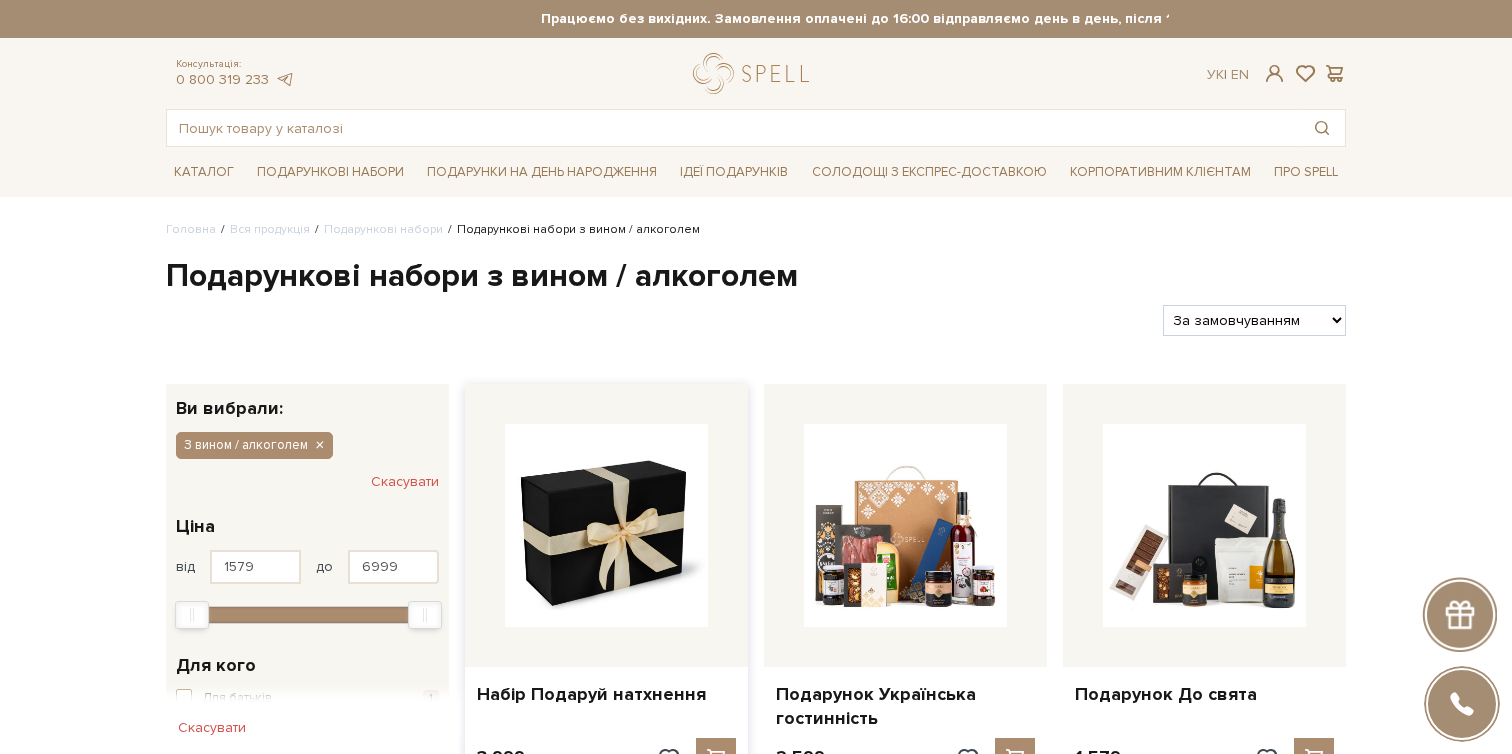 click at bounding box center [606, 525] 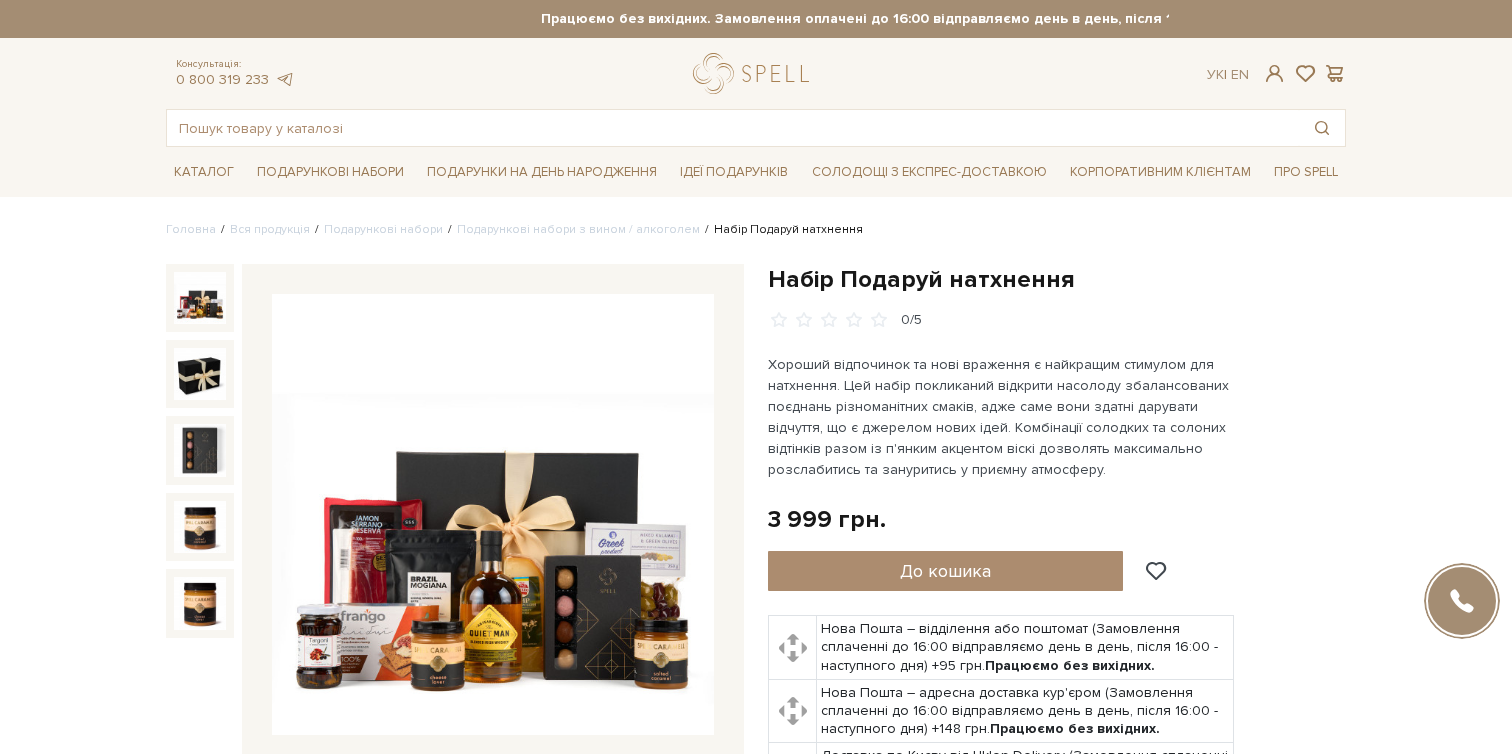 scroll, scrollTop: 713, scrollLeft: 0, axis: vertical 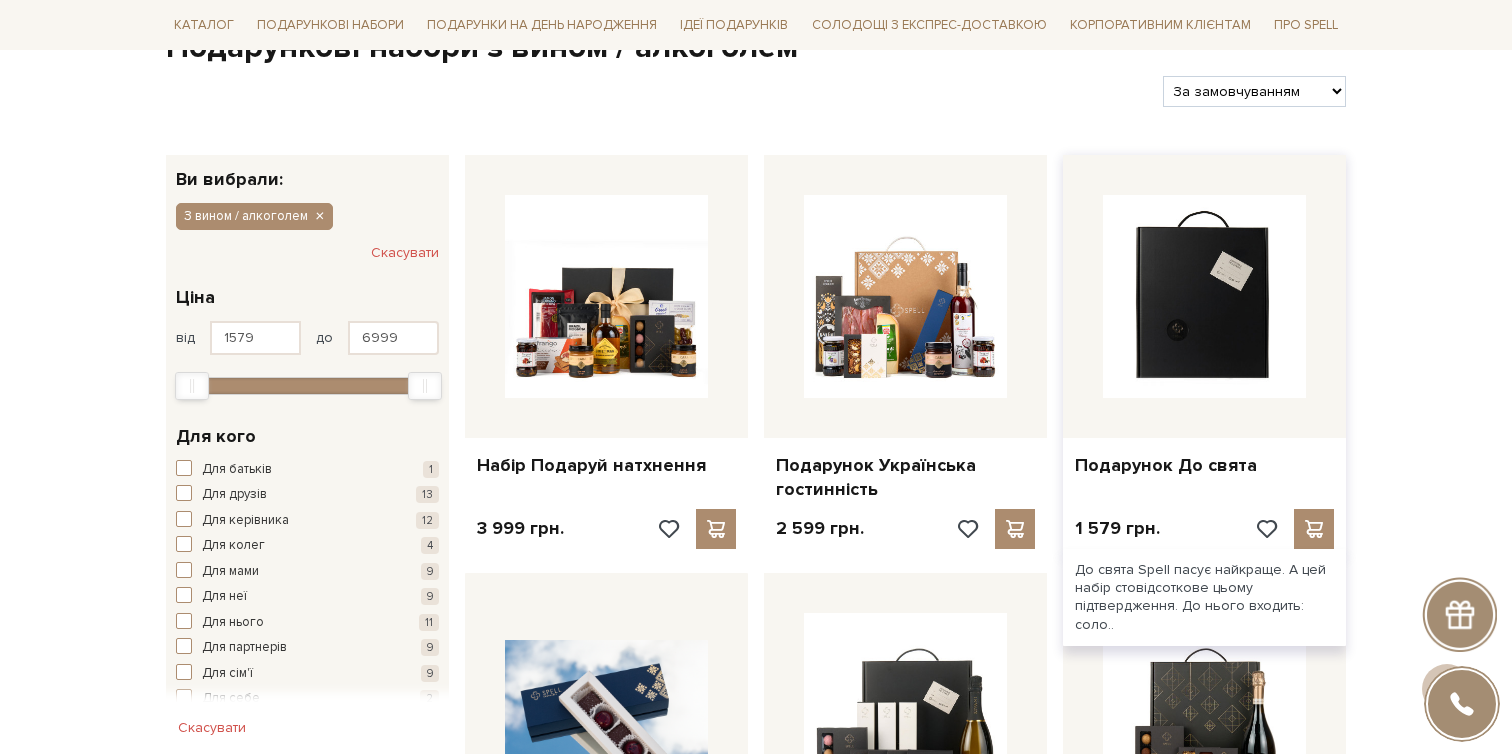 click at bounding box center (1204, 296) 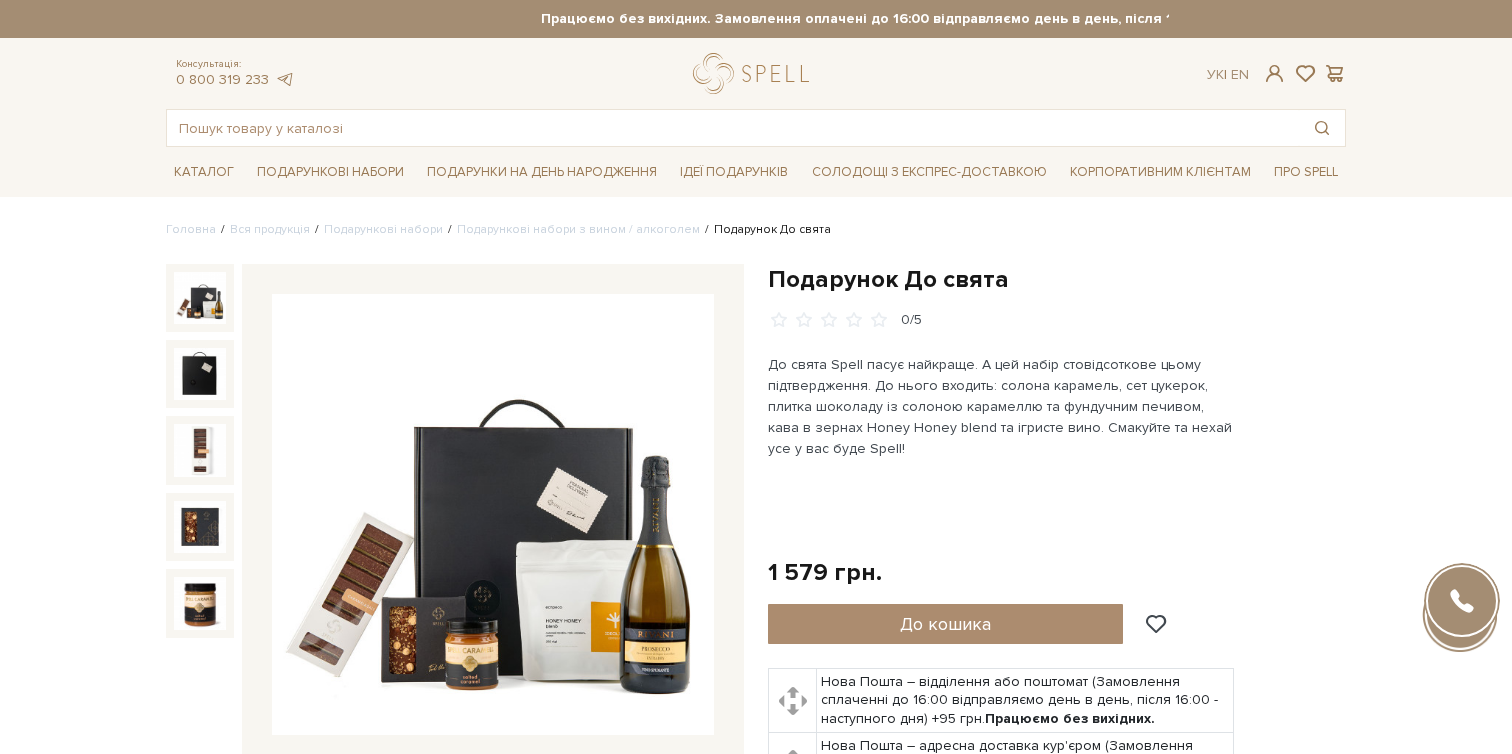 scroll, scrollTop: 0, scrollLeft: 0, axis: both 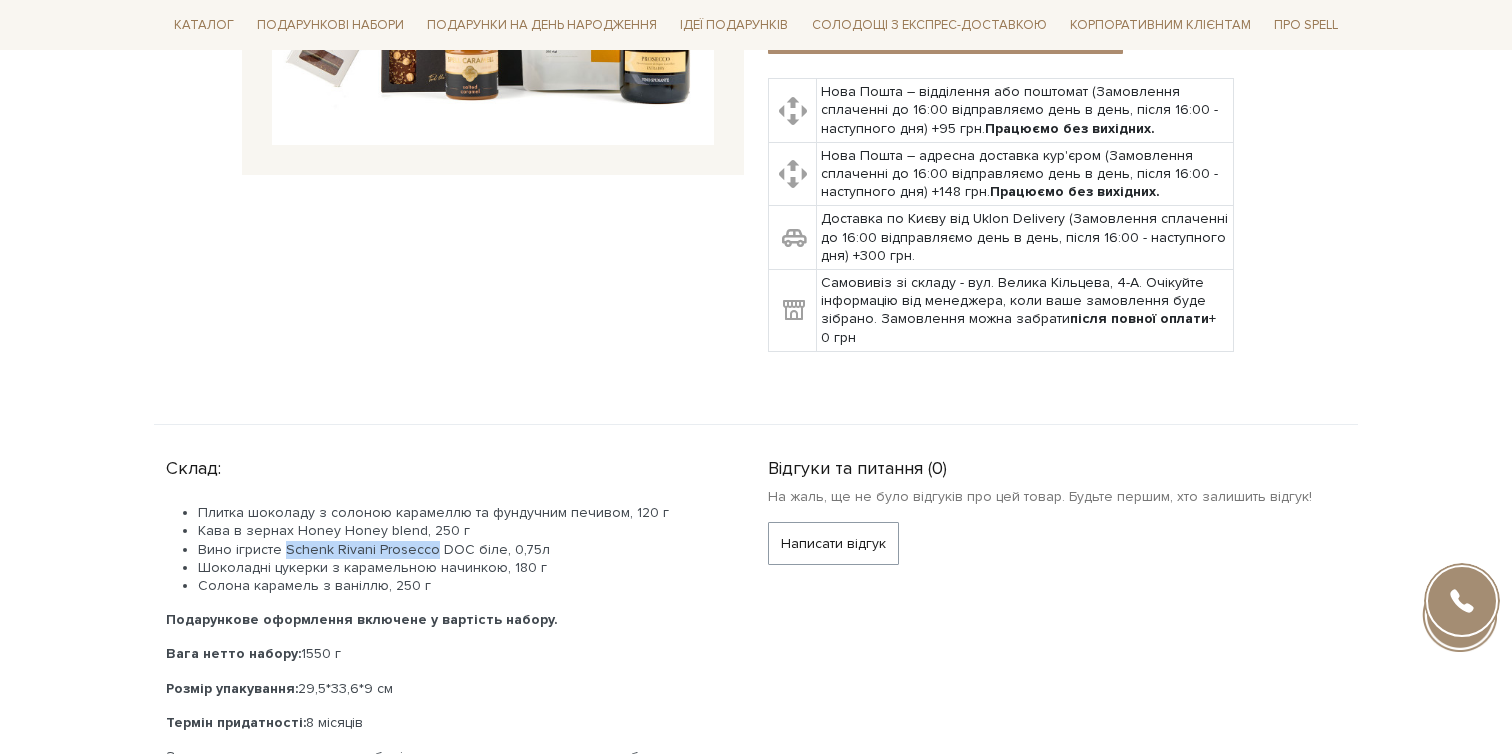 drag, startPoint x: 281, startPoint y: 551, endPoint x: 430, endPoint y: 549, distance: 149.01343 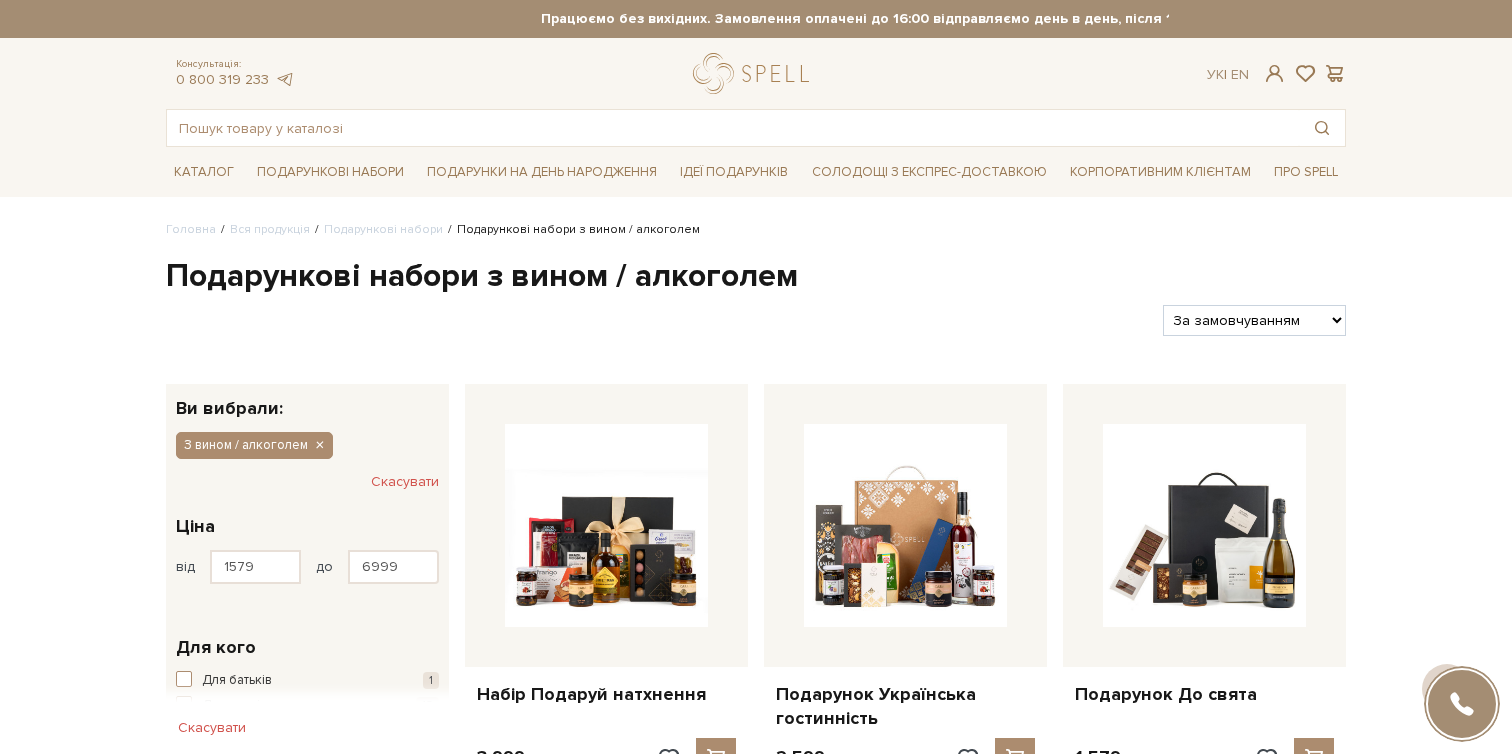 scroll, scrollTop: 229, scrollLeft: 0, axis: vertical 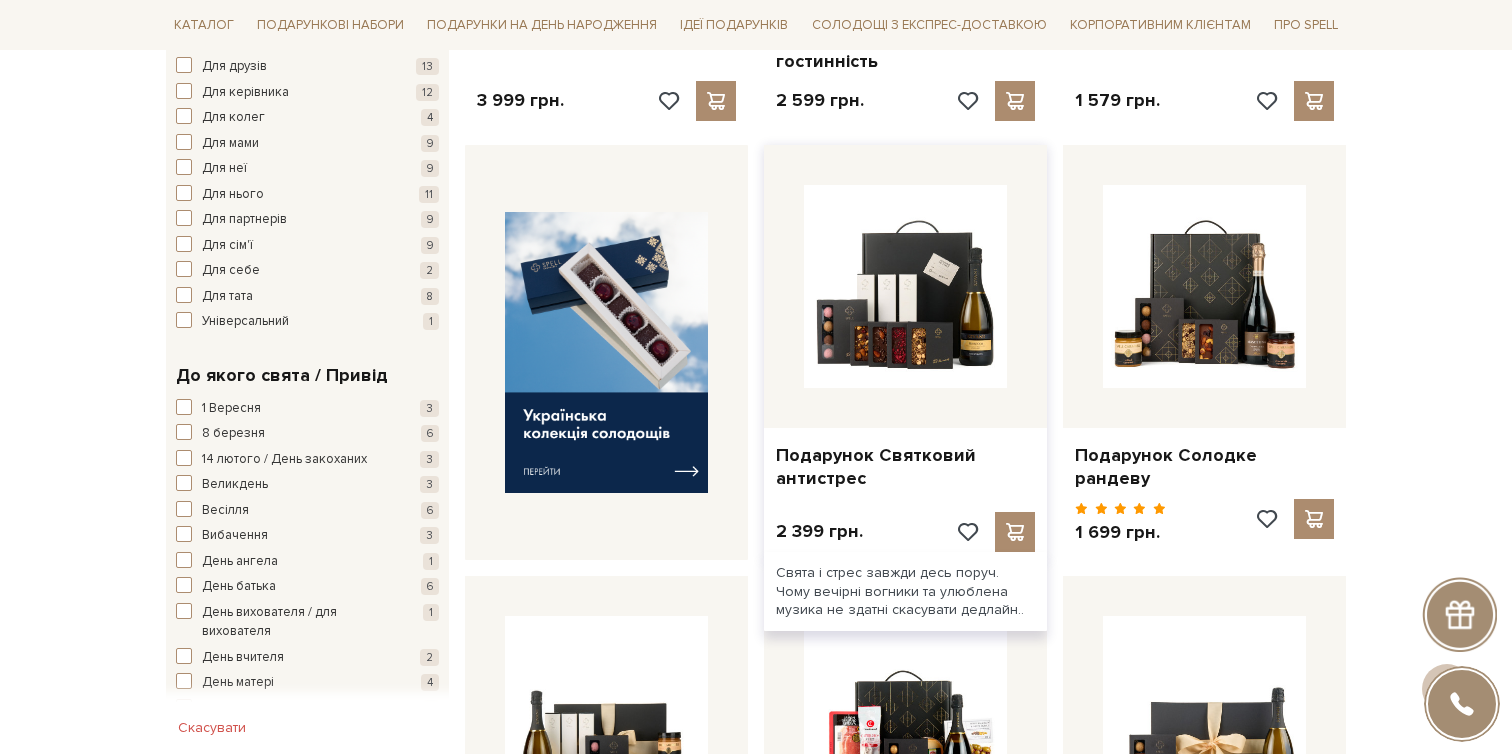 click at bounding box center (905, 286) 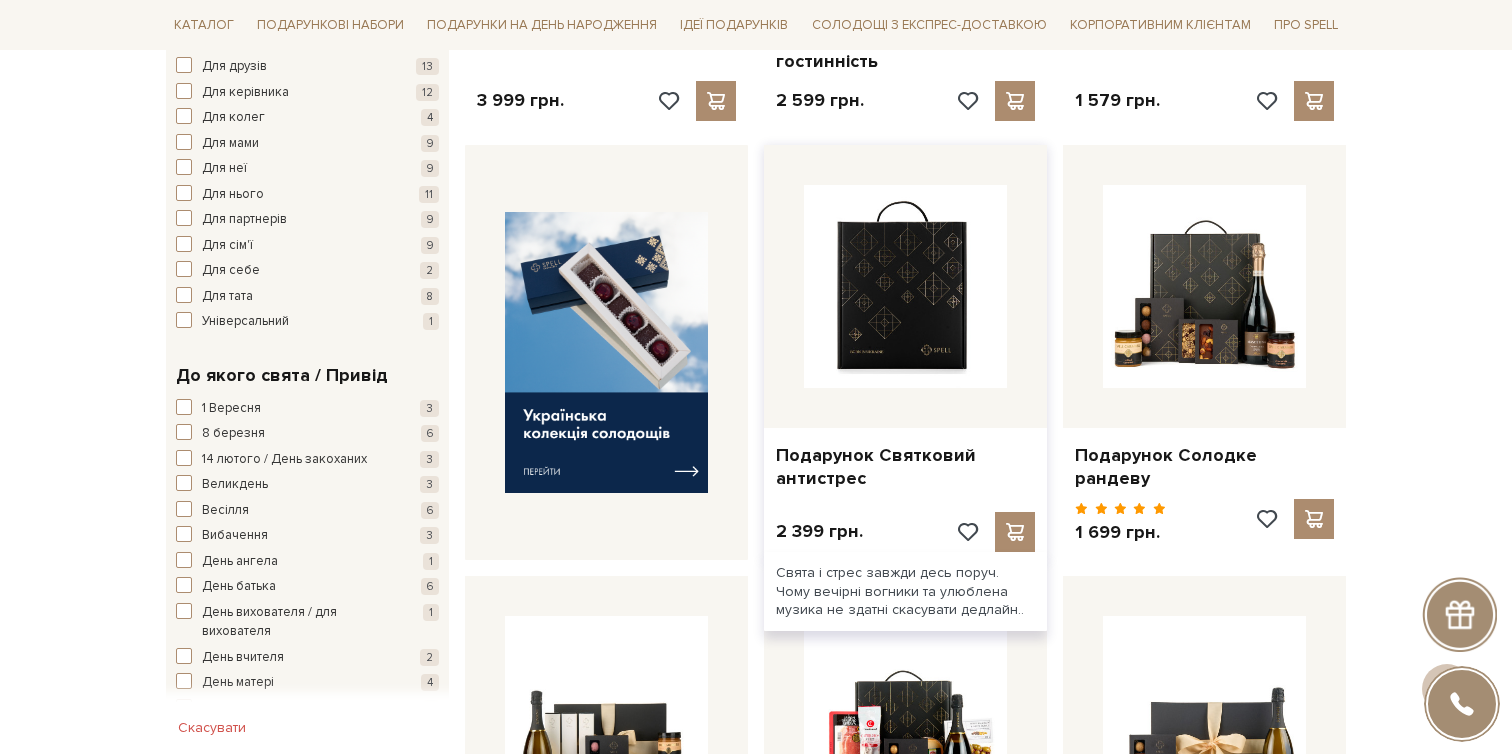 click at bounding box center [905, 286] 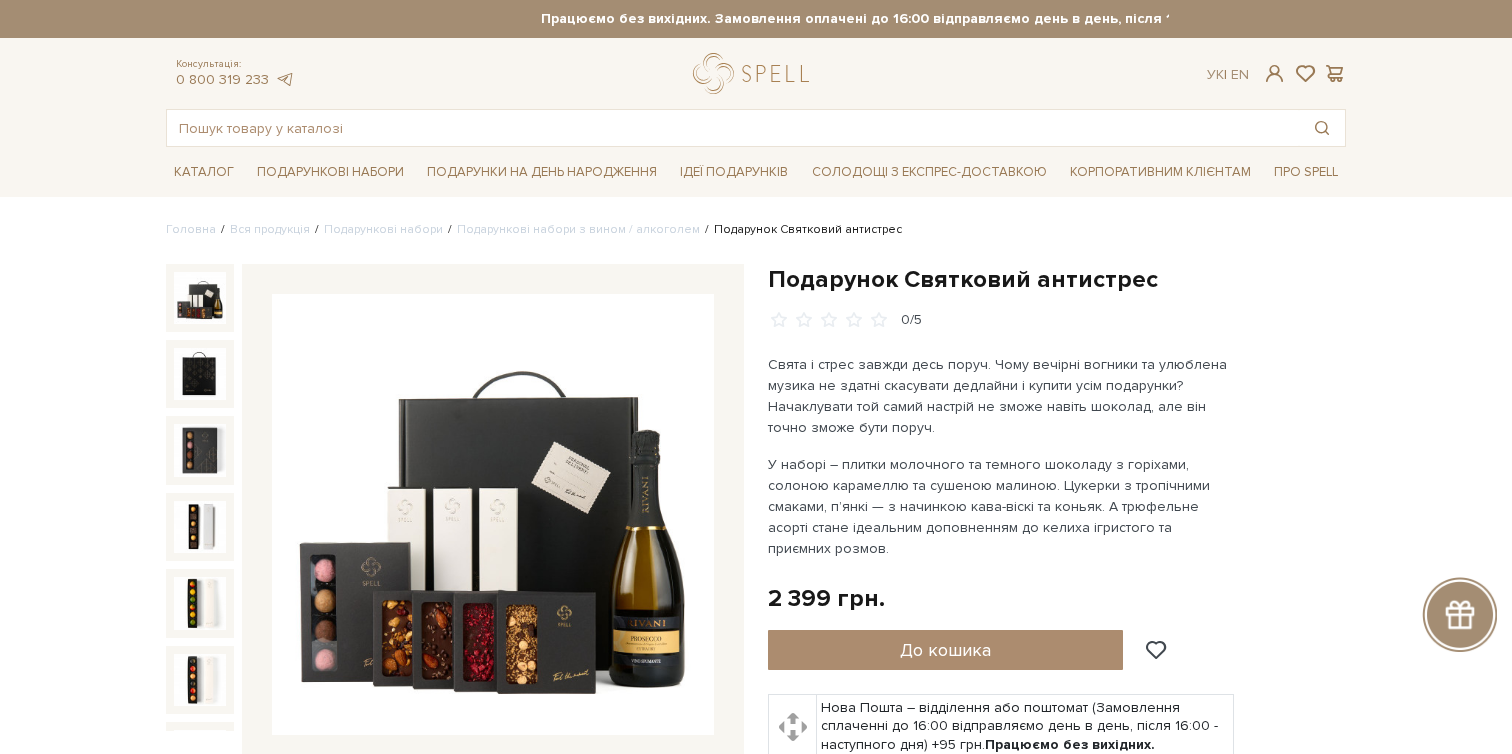 scroll, scrollTop: 164, scrollLeft: 0, axis: vertical 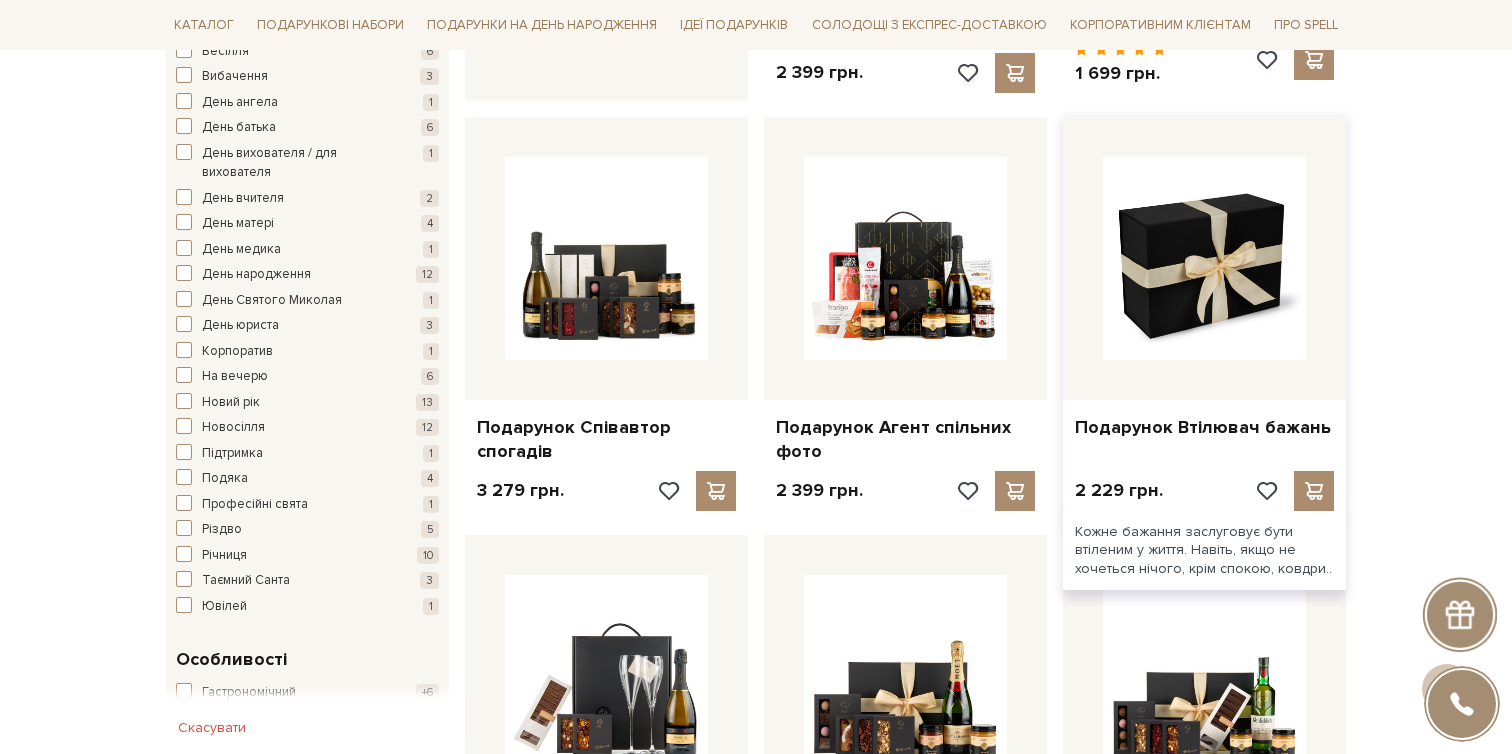 click at bounding box center [1204, 258] 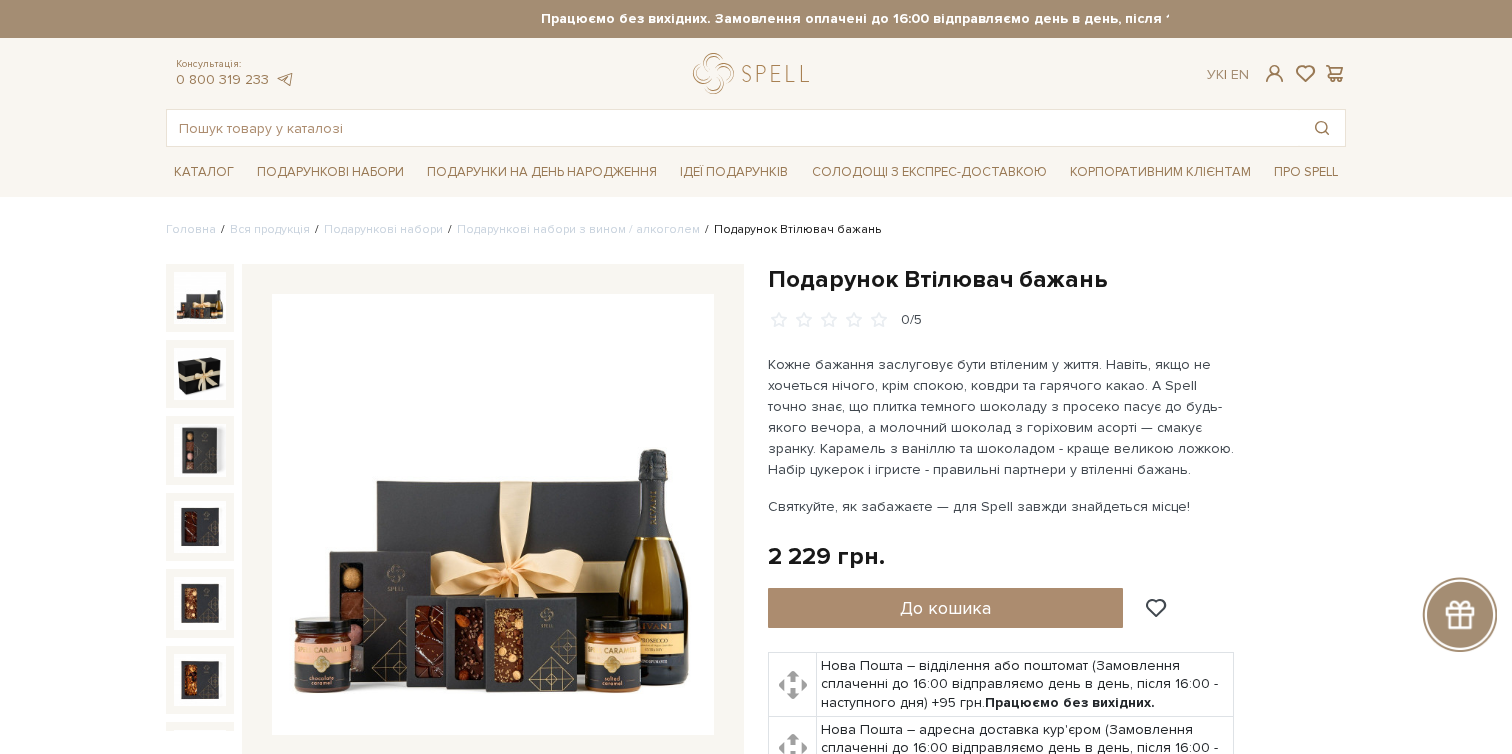 scroll, scrollTop: 542, scrollLeft: 0, axis: vertical 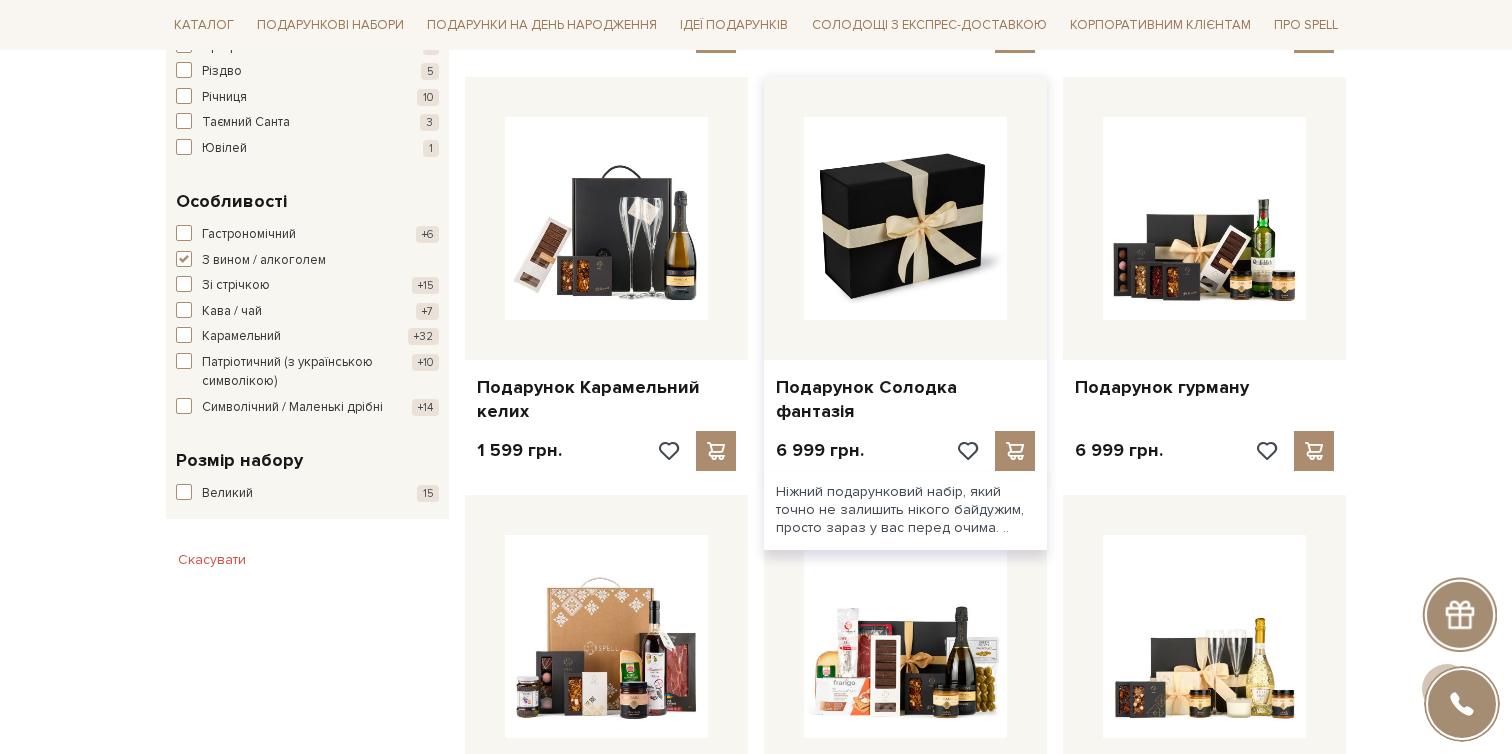 click at bounding box center [905, 218] 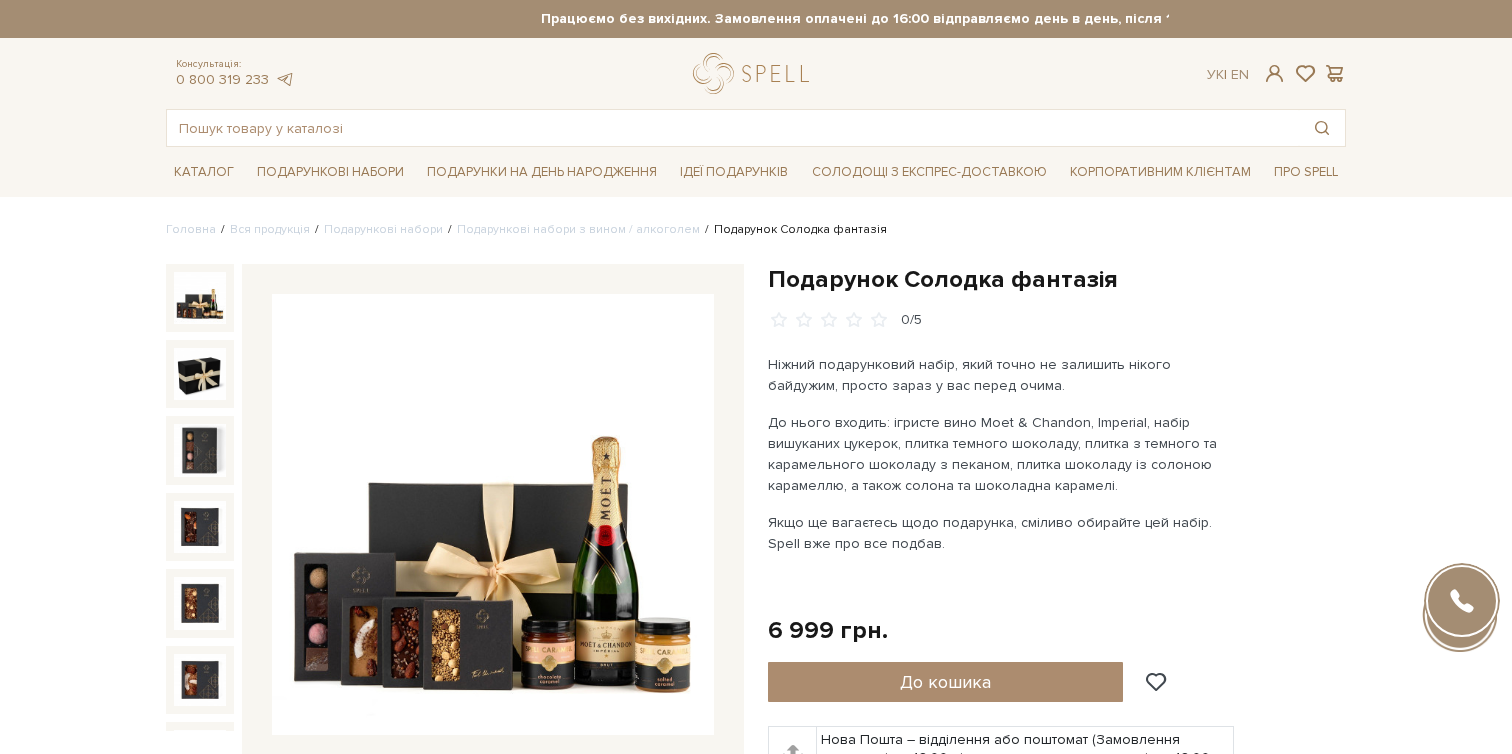 scroll, scrollTop: 124, scrollLeft: 0, axis: vertical 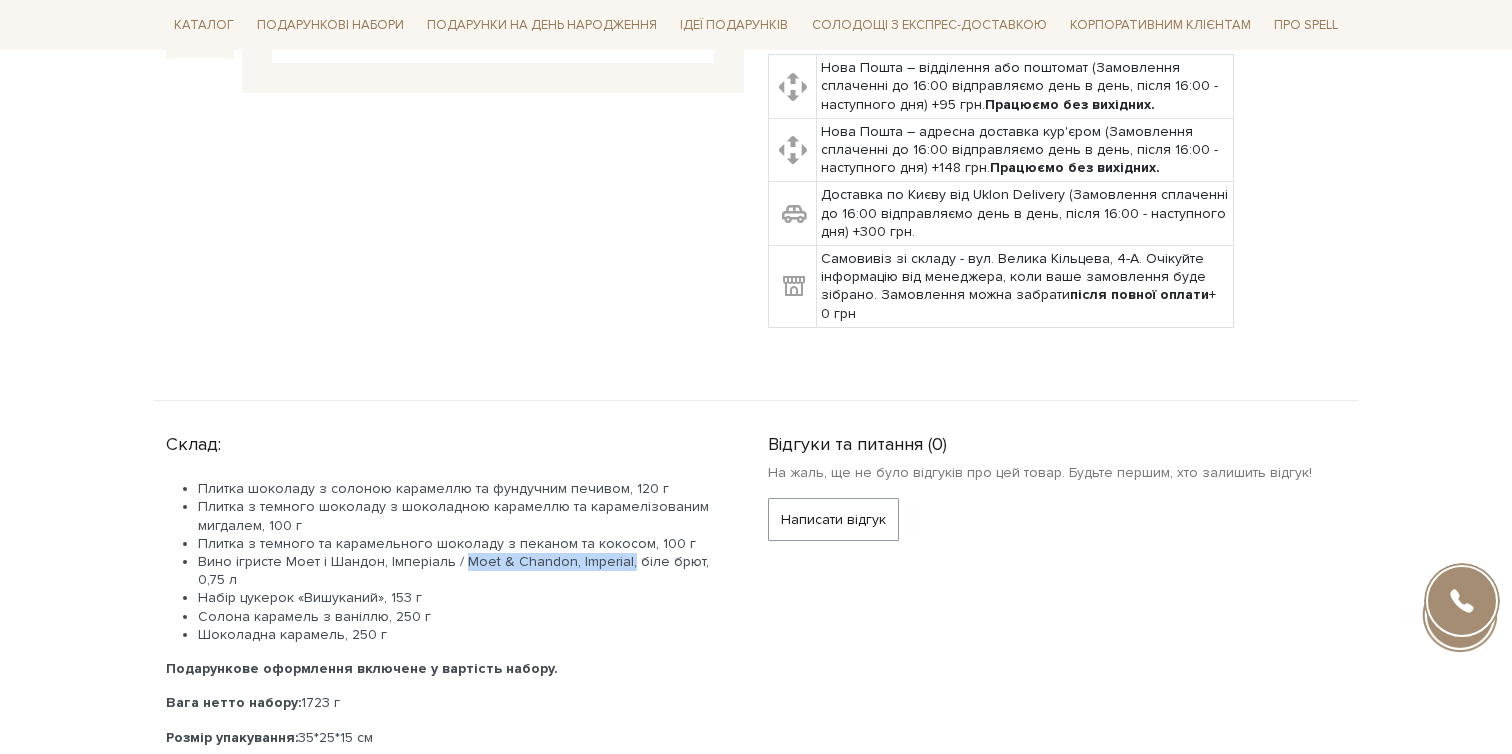drag, startPoint x: 457, startPoint y: 563, endPoint x: 622, endPoint y: 563, distance: 165 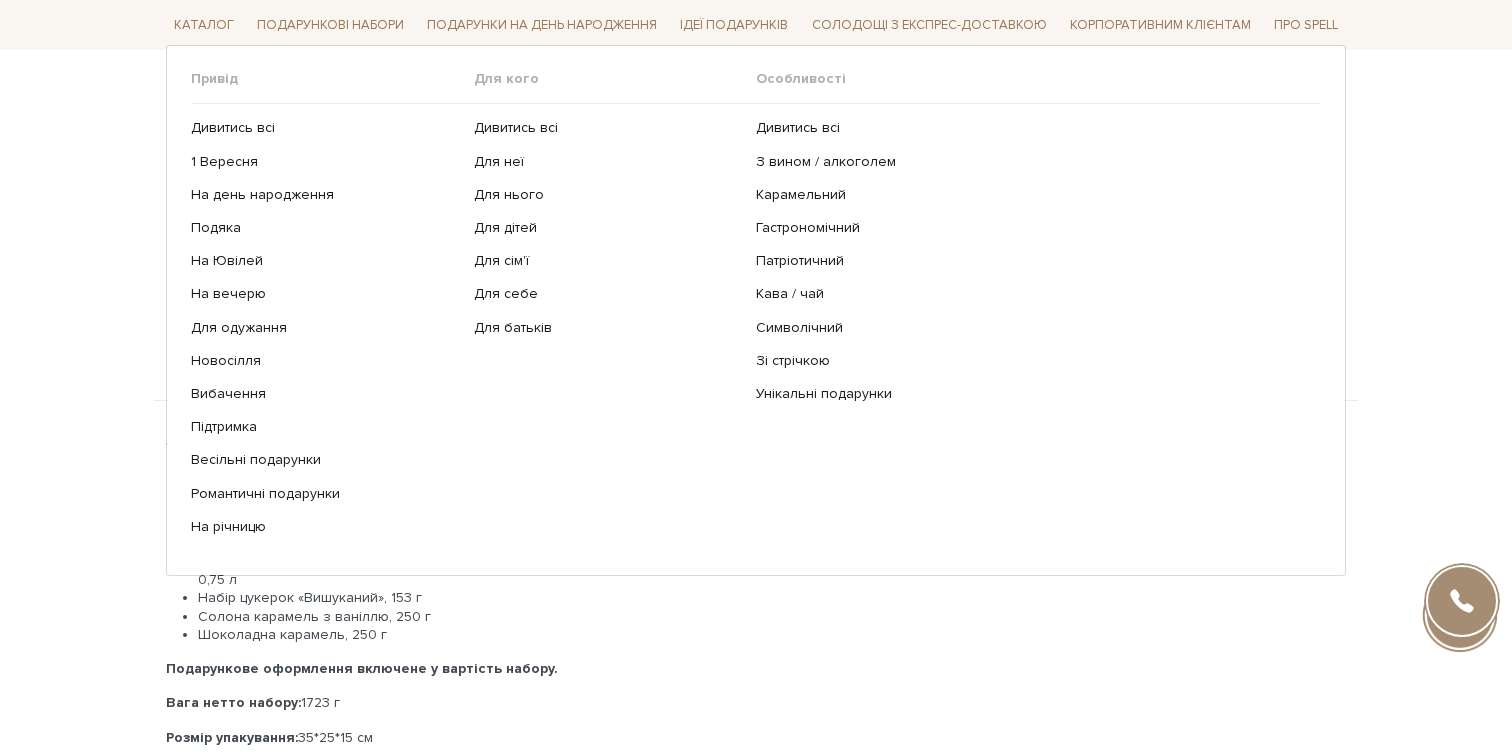 scroll, scrollTop: 0, scrollLeft: 0, axis: both 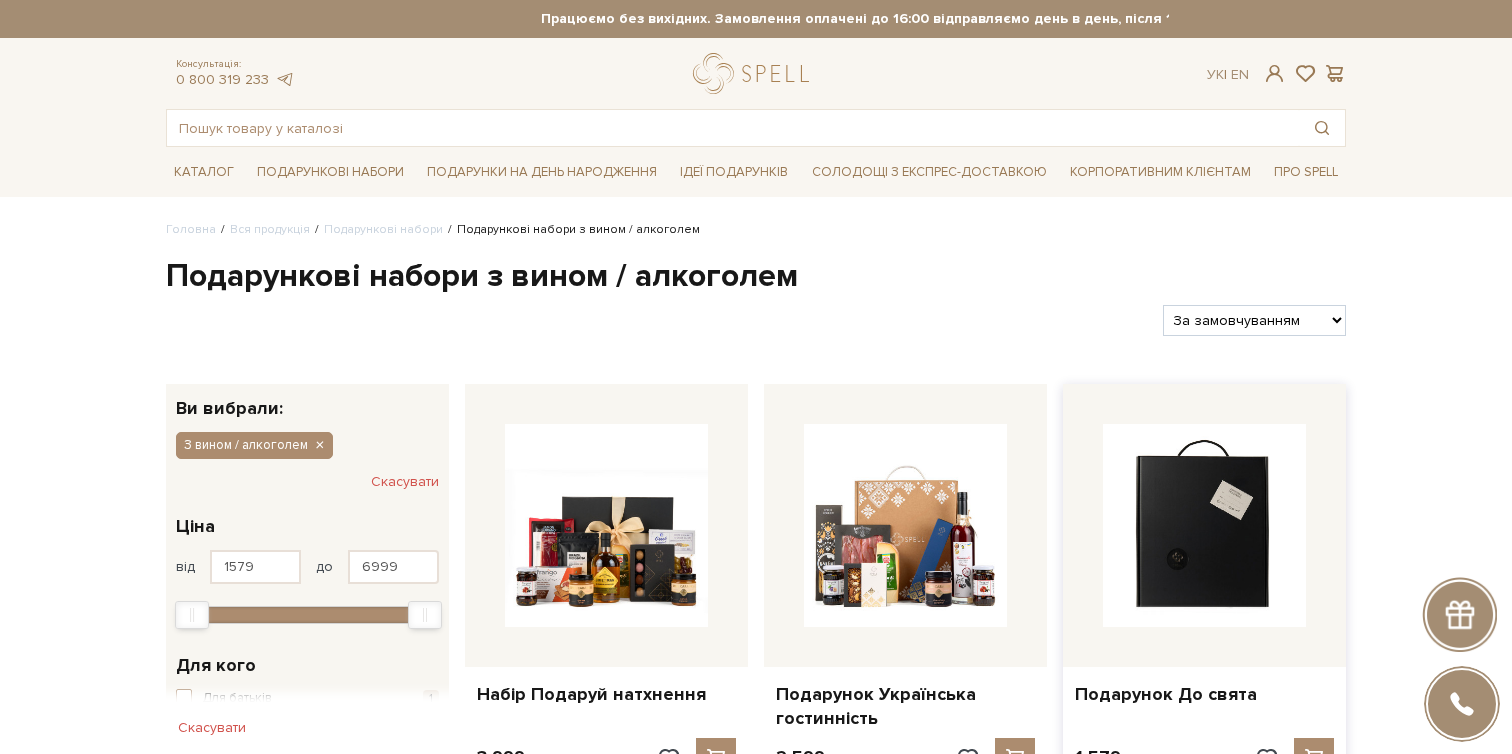 click at bounding box center [1204, 525] 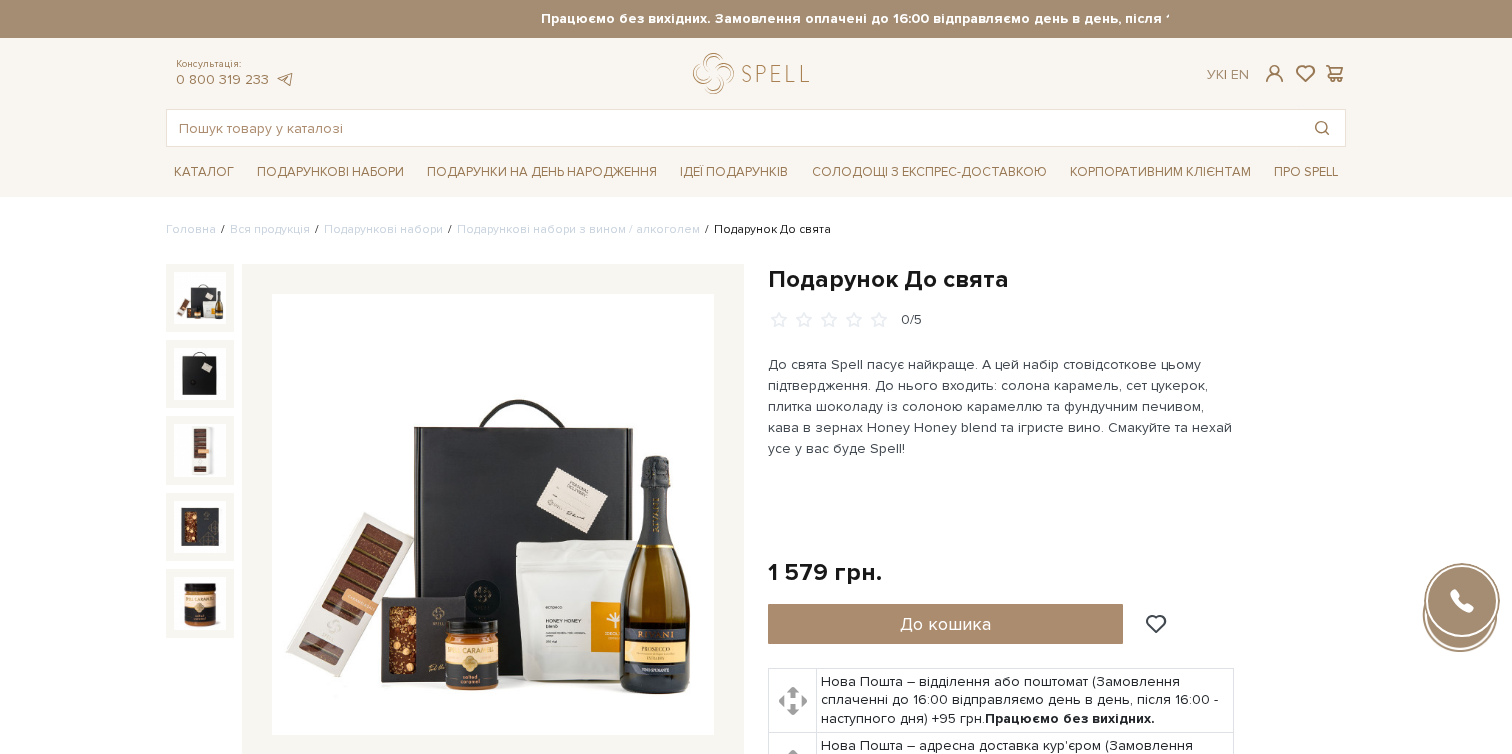 scroll, scrollTop: 0, scrollLeft: 0, axis: both 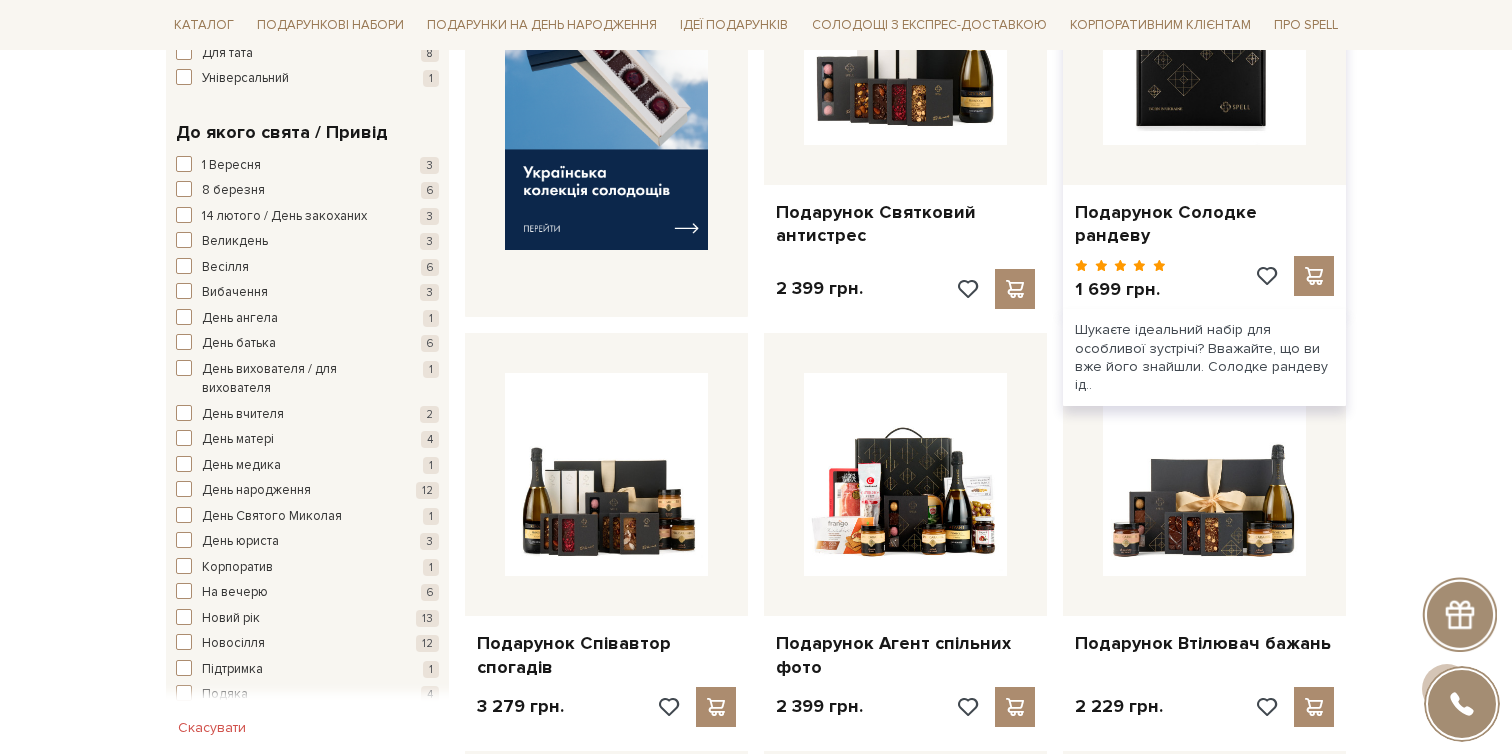 click at bounding box center [1204, 43] 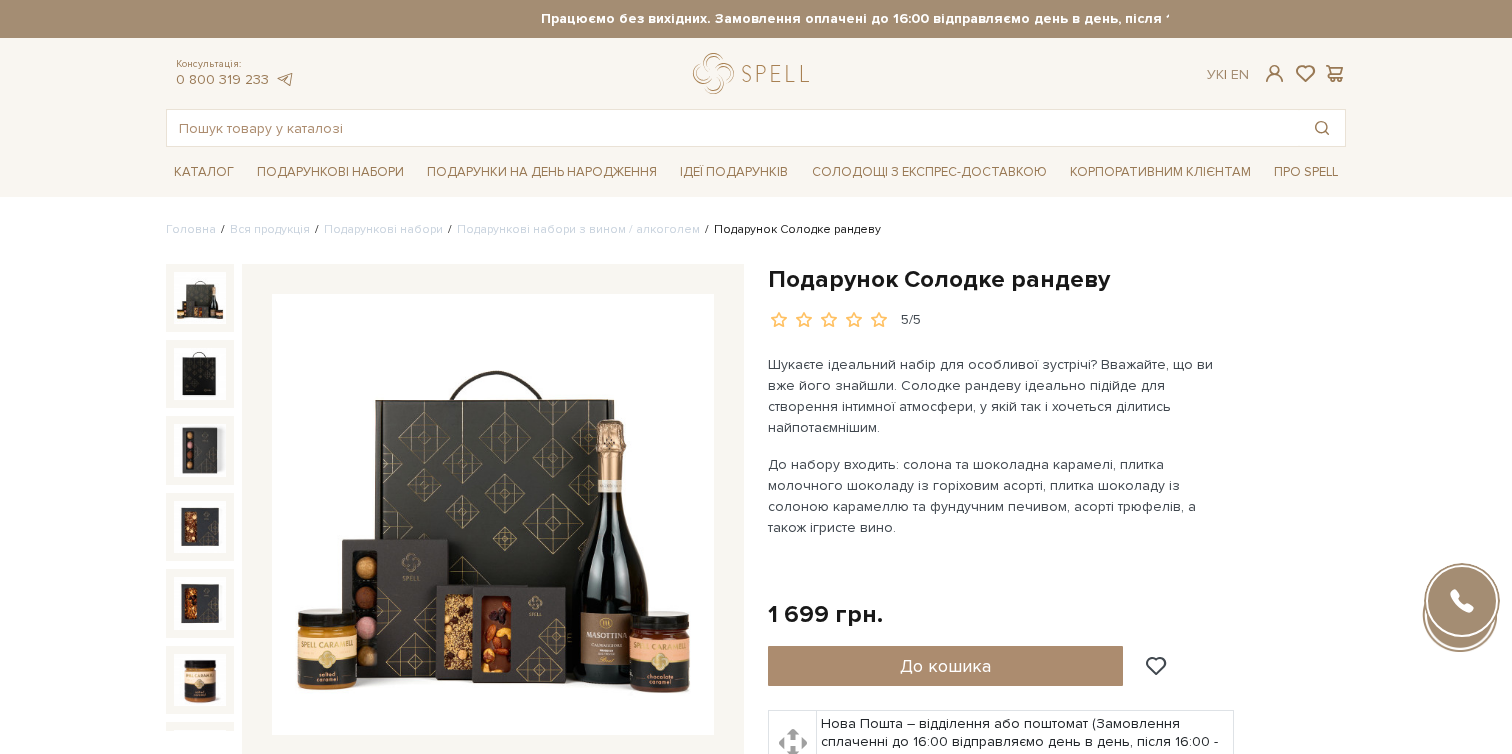 scroll, scrollTop: 447, scrollLeft: 0, axis: vertical 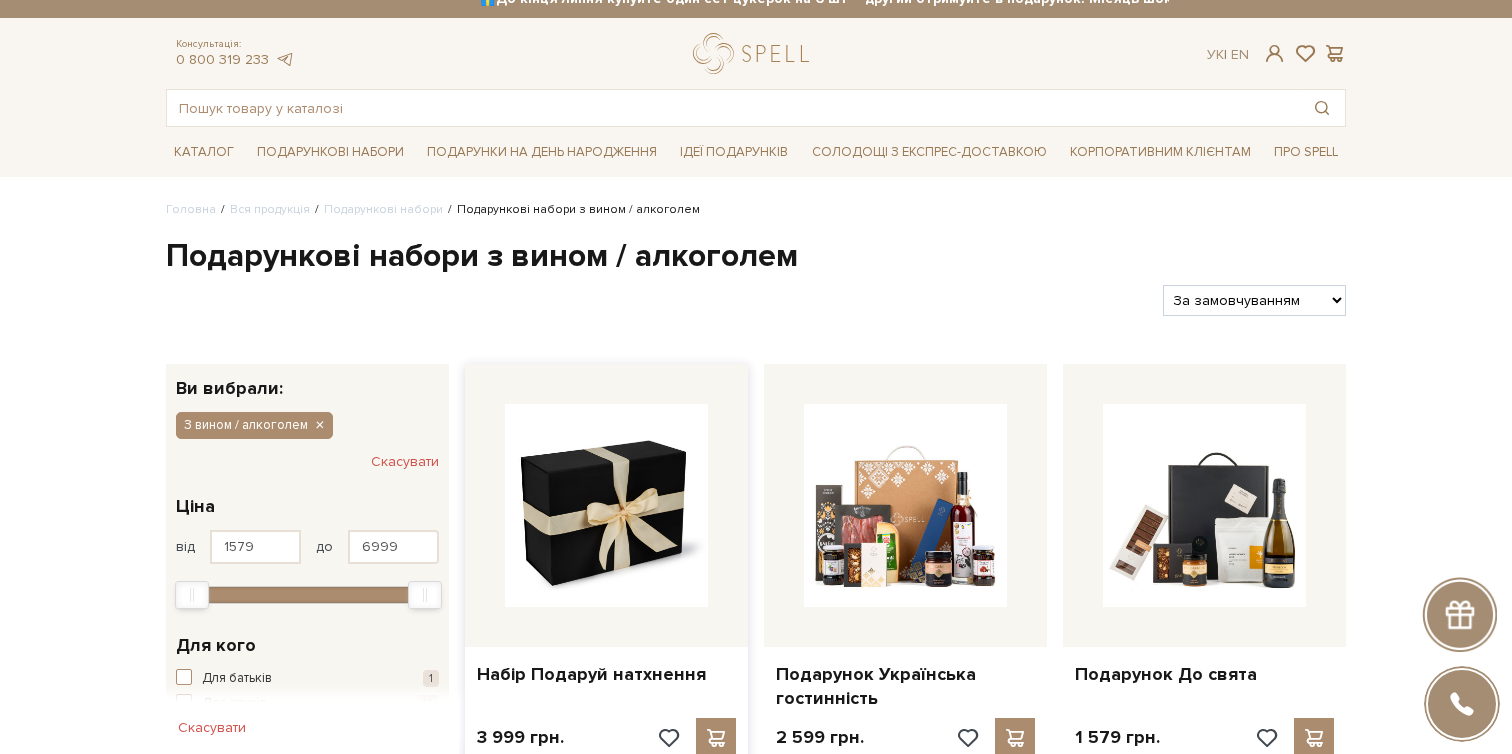 click at bounding box center [606, 505] 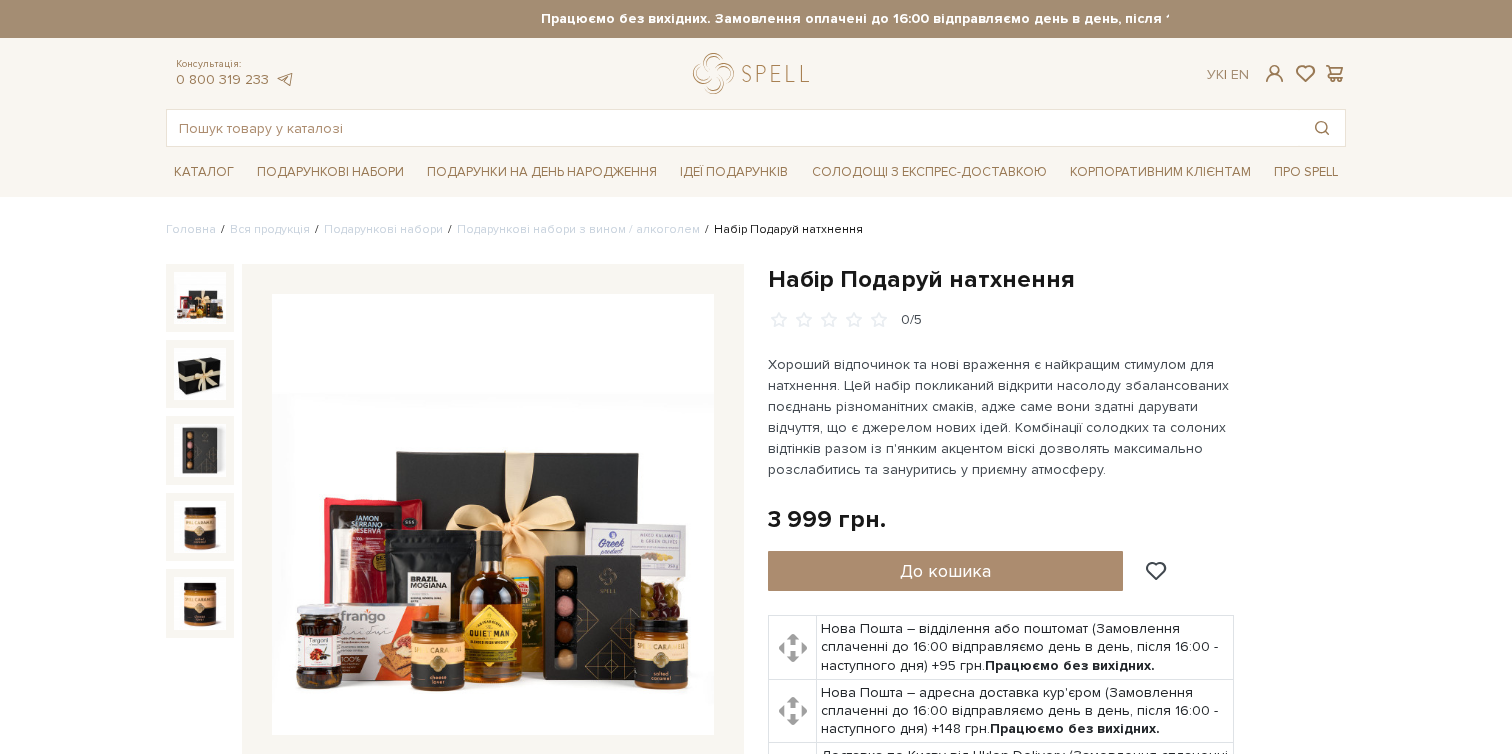 scroll, scrollTop: 574, scrollLeft: 0, axis: vertical 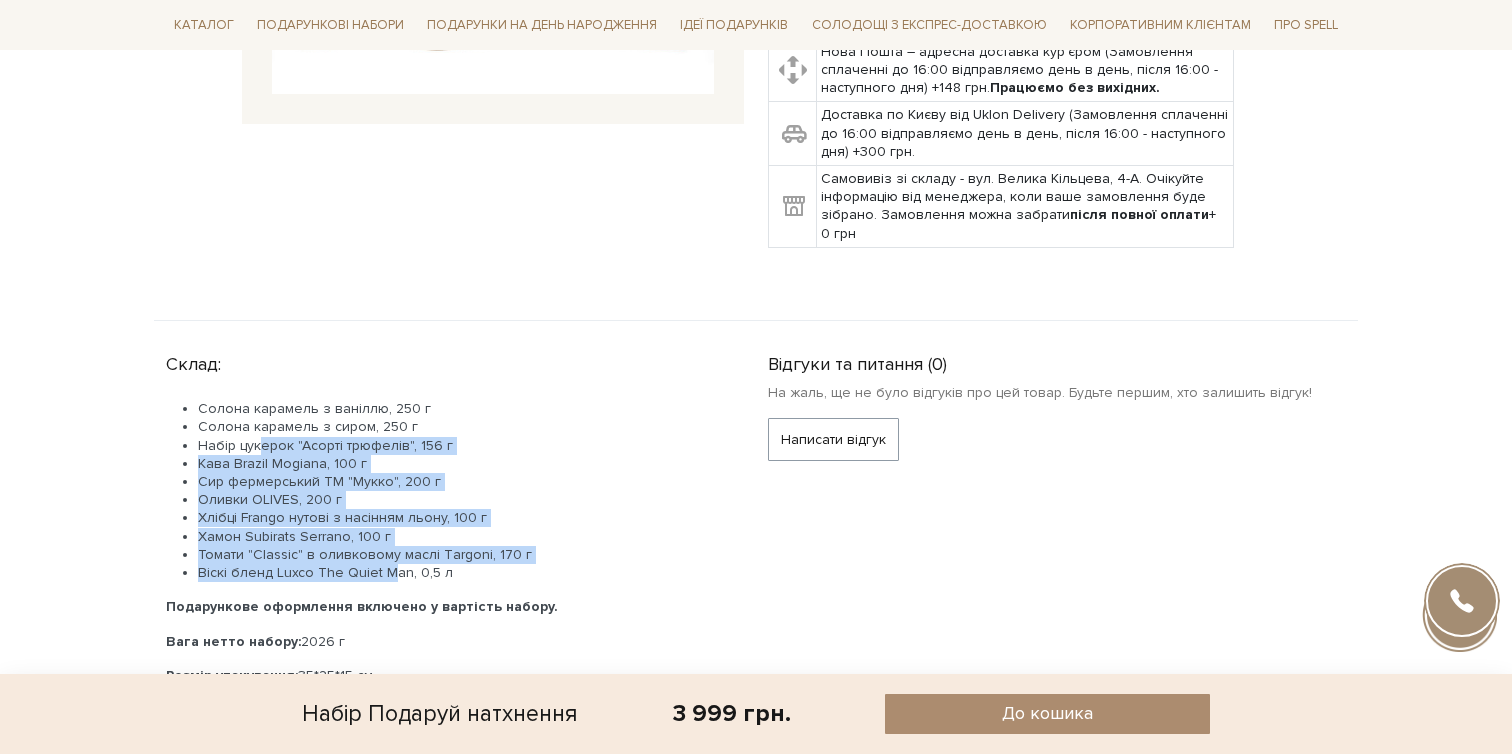 drag, startPoint x: 261, startPoint y: 436, endPoint x: 387, endPoint y: 568, distance: 182.48288 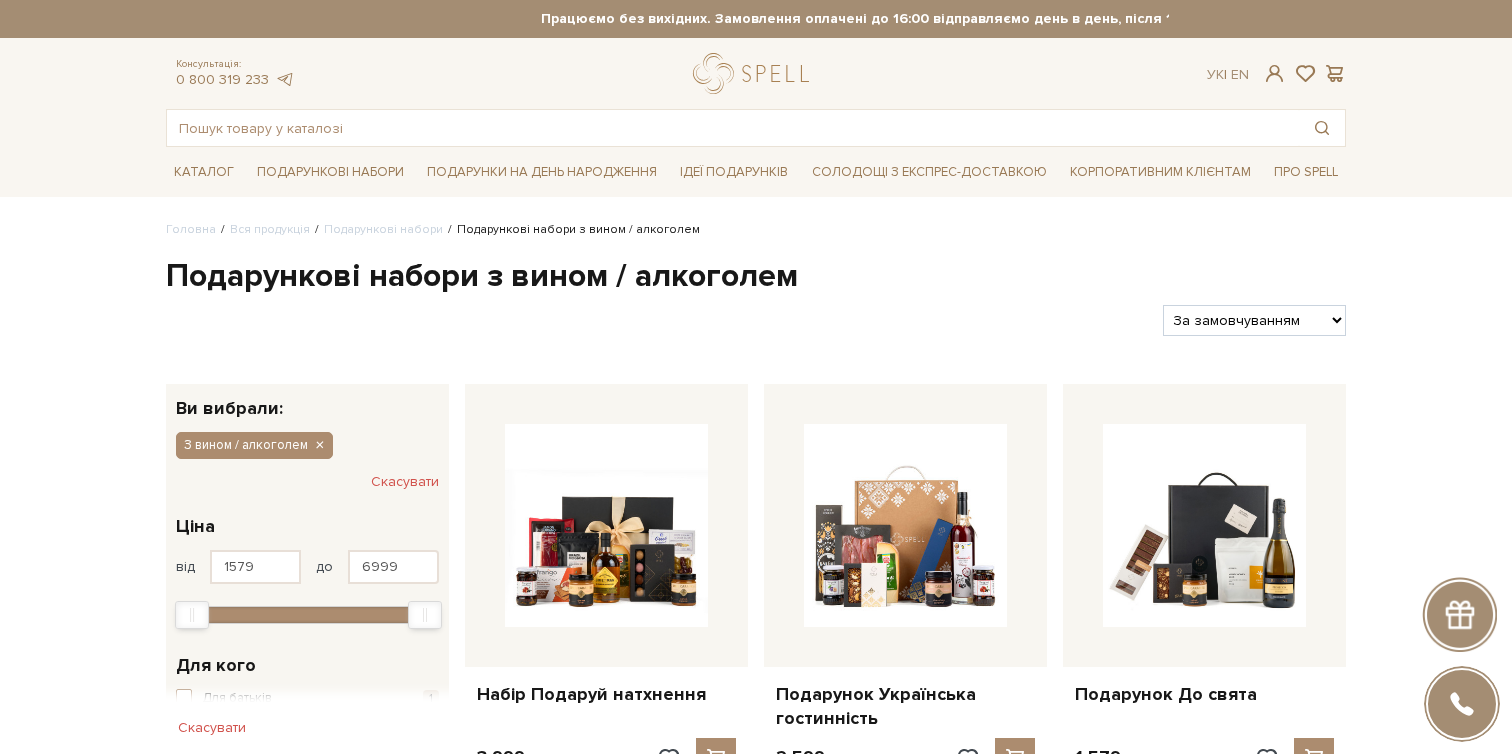 scroll, scrollTop: 20, scrollLeft: 0, axis: vertical 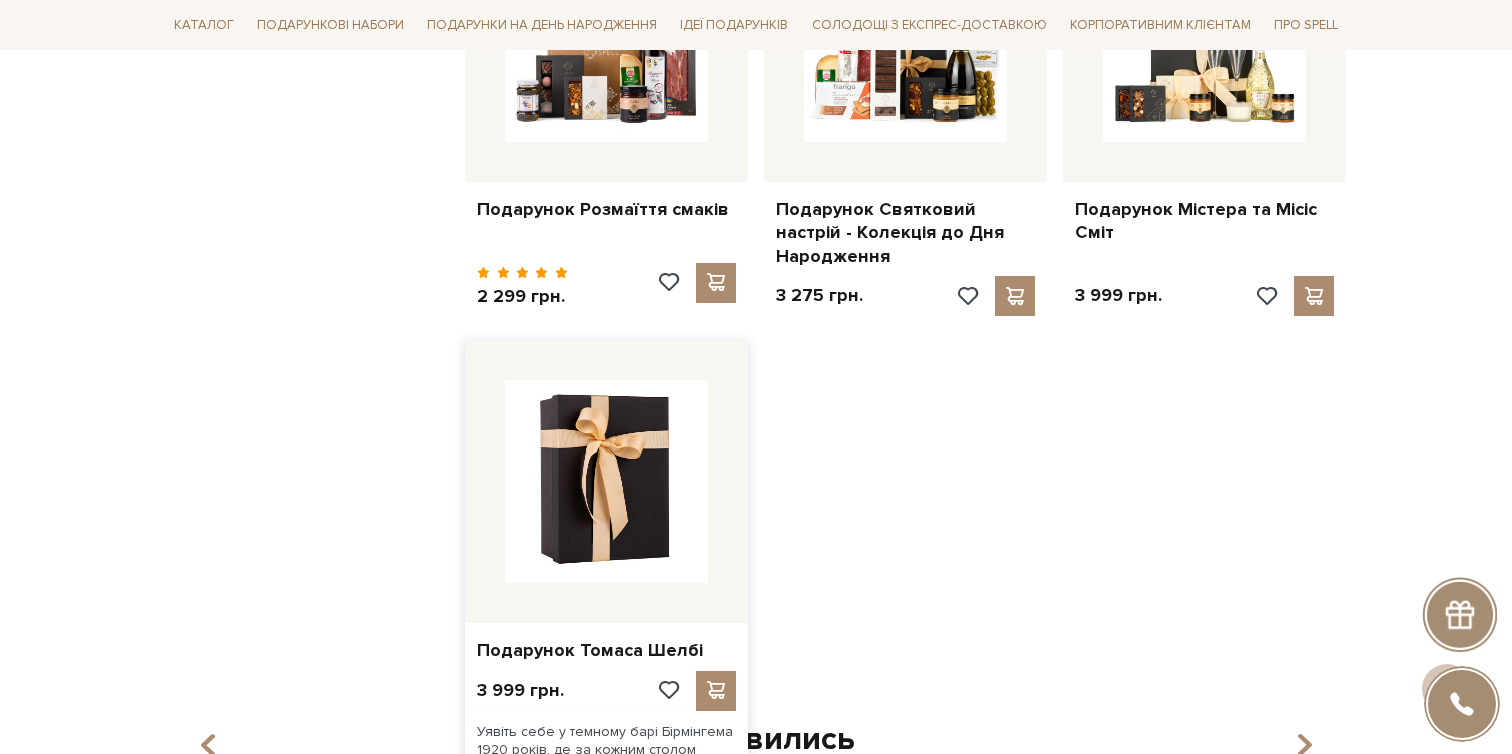 click at bounding box center [606, 481] 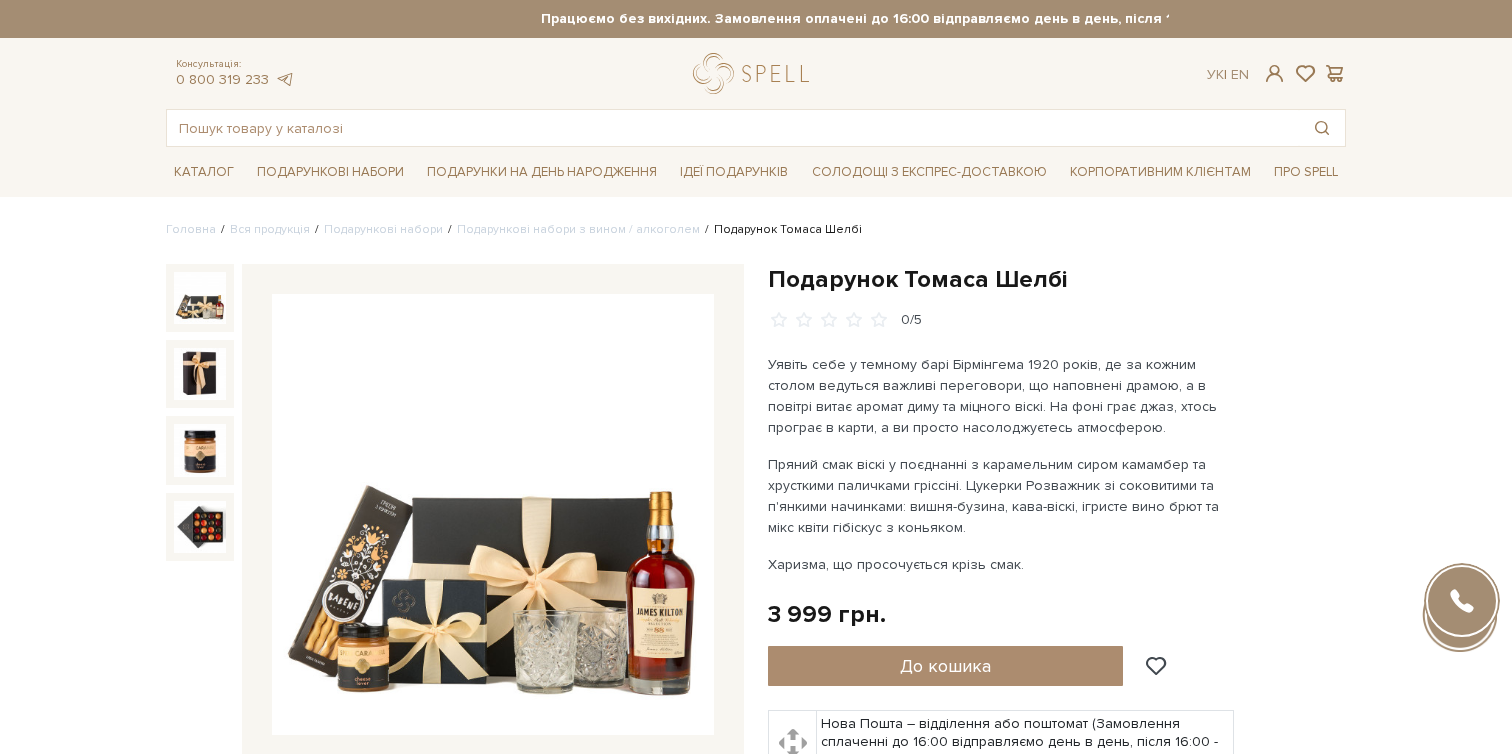 scroll, scrollTop: 176, scrollLeft: 0, axis: vertical 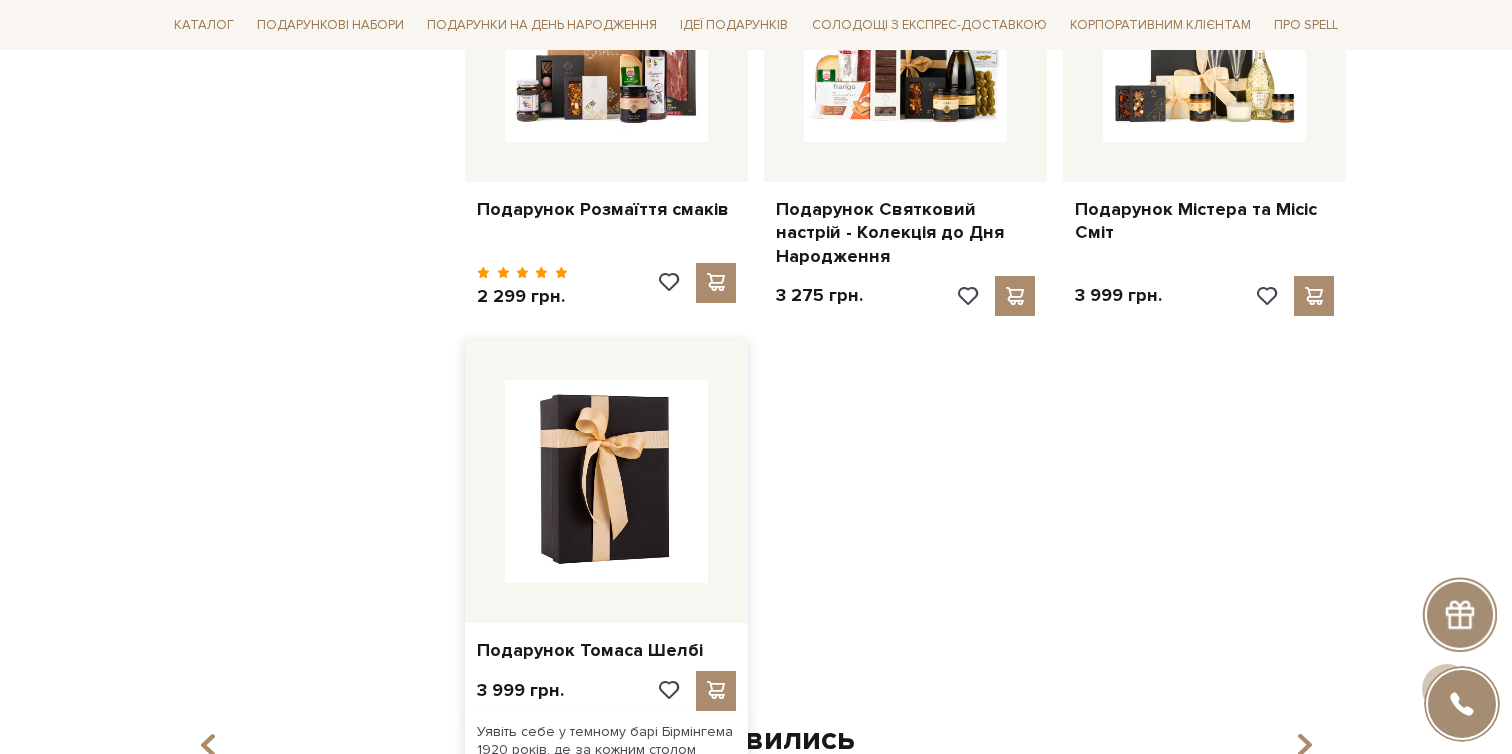 click at bounding box center (606, 481) 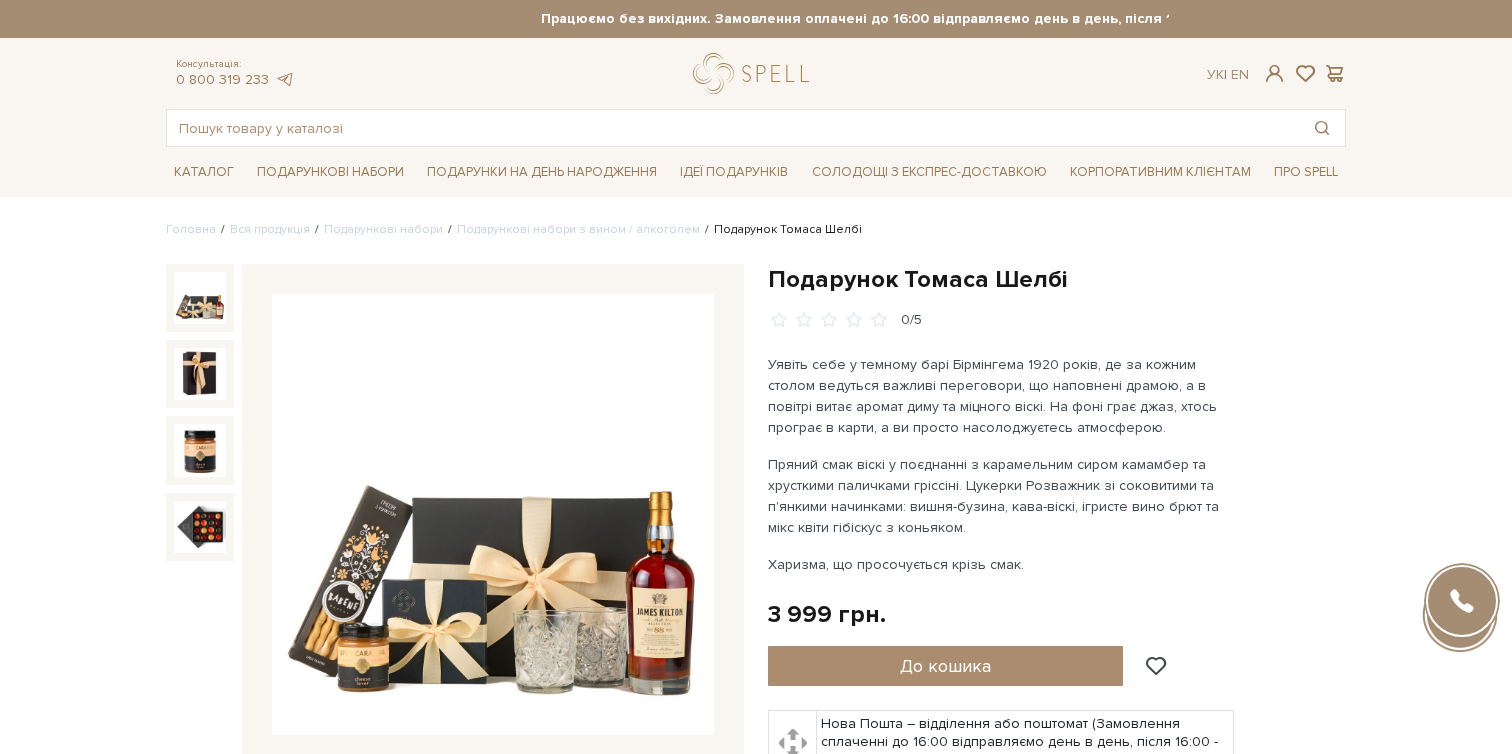 scroll, scrollTop: 0, scrollLeft: 0, axis: both 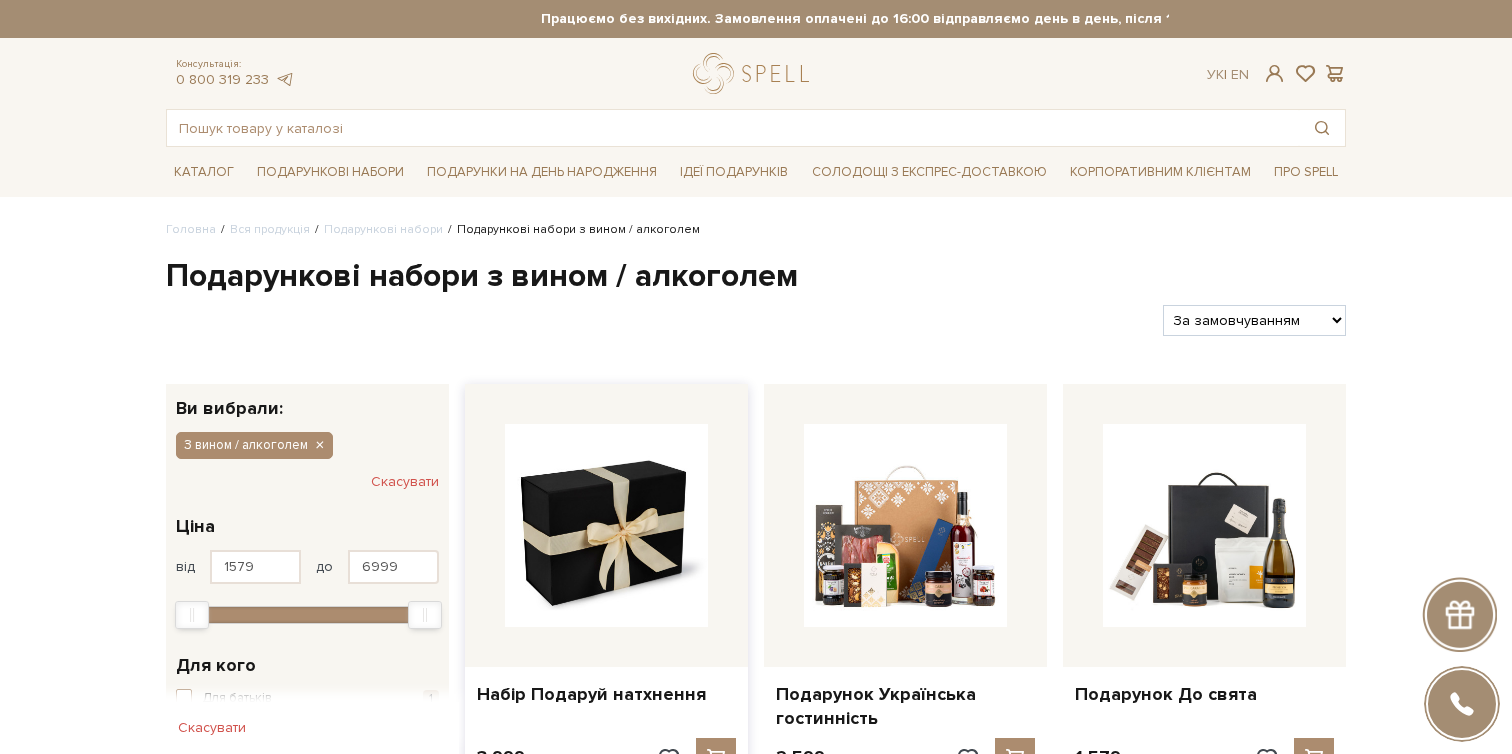 click at bounding box center (606, 525) 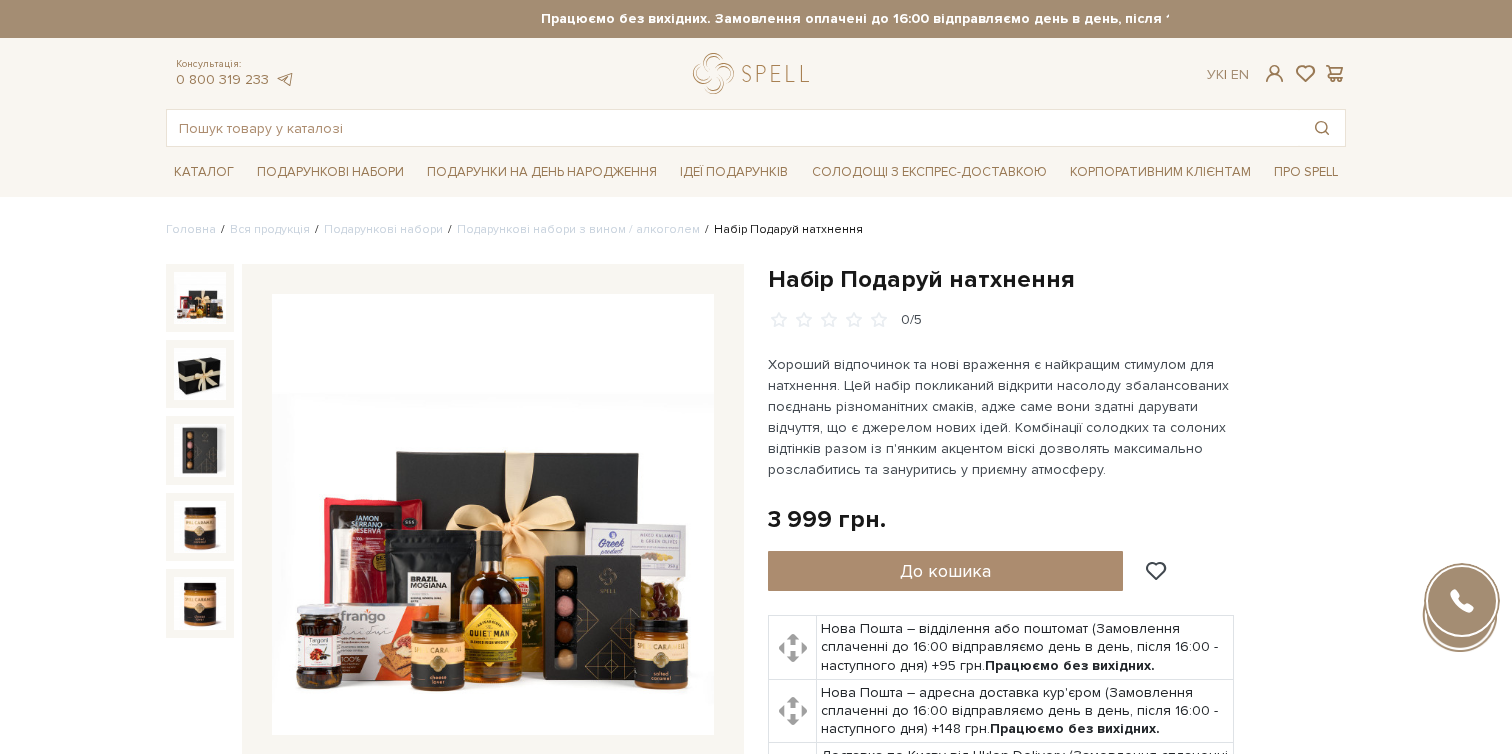 scroll, scrollTop: 0, scrollLeft: 0, axis: both 